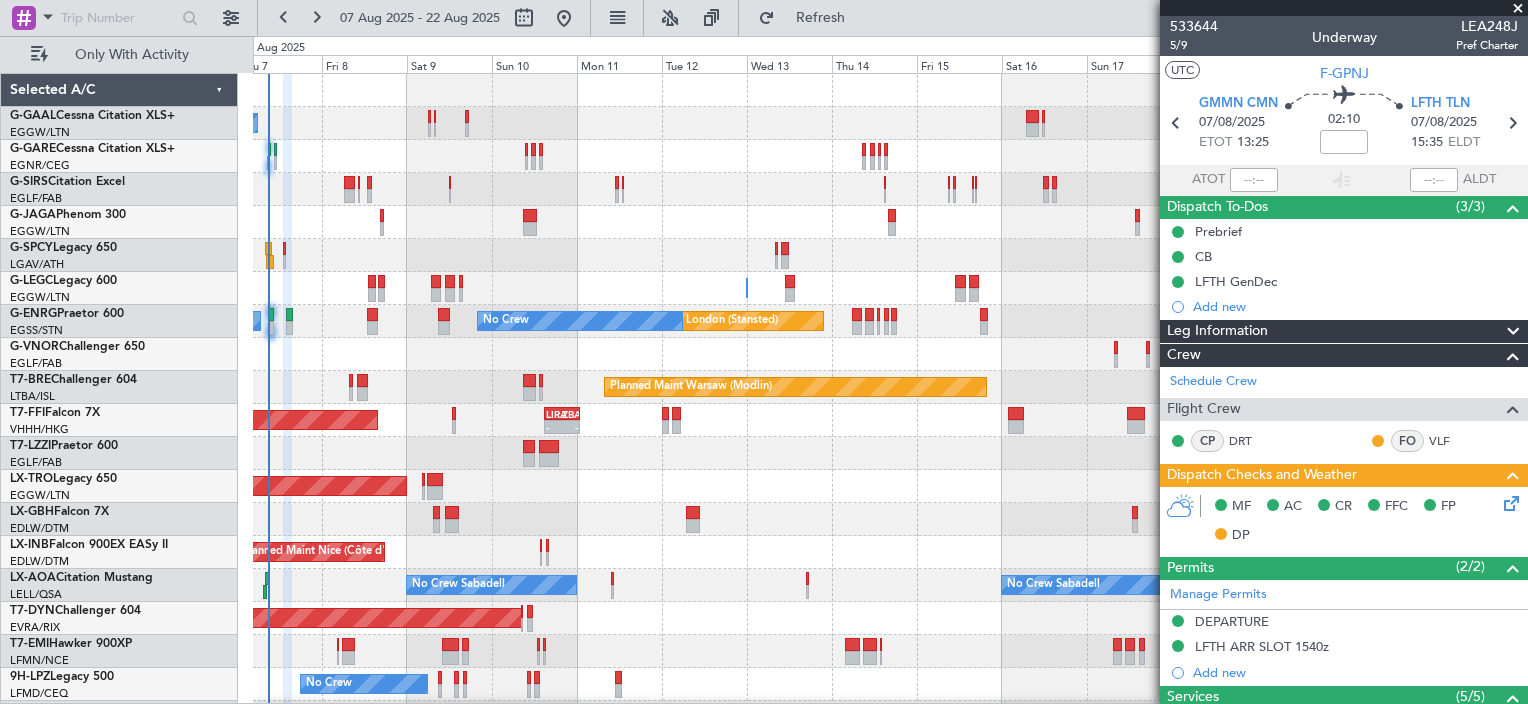 scroll, scrollTop: 0, scrollLeft: 0, axis: both 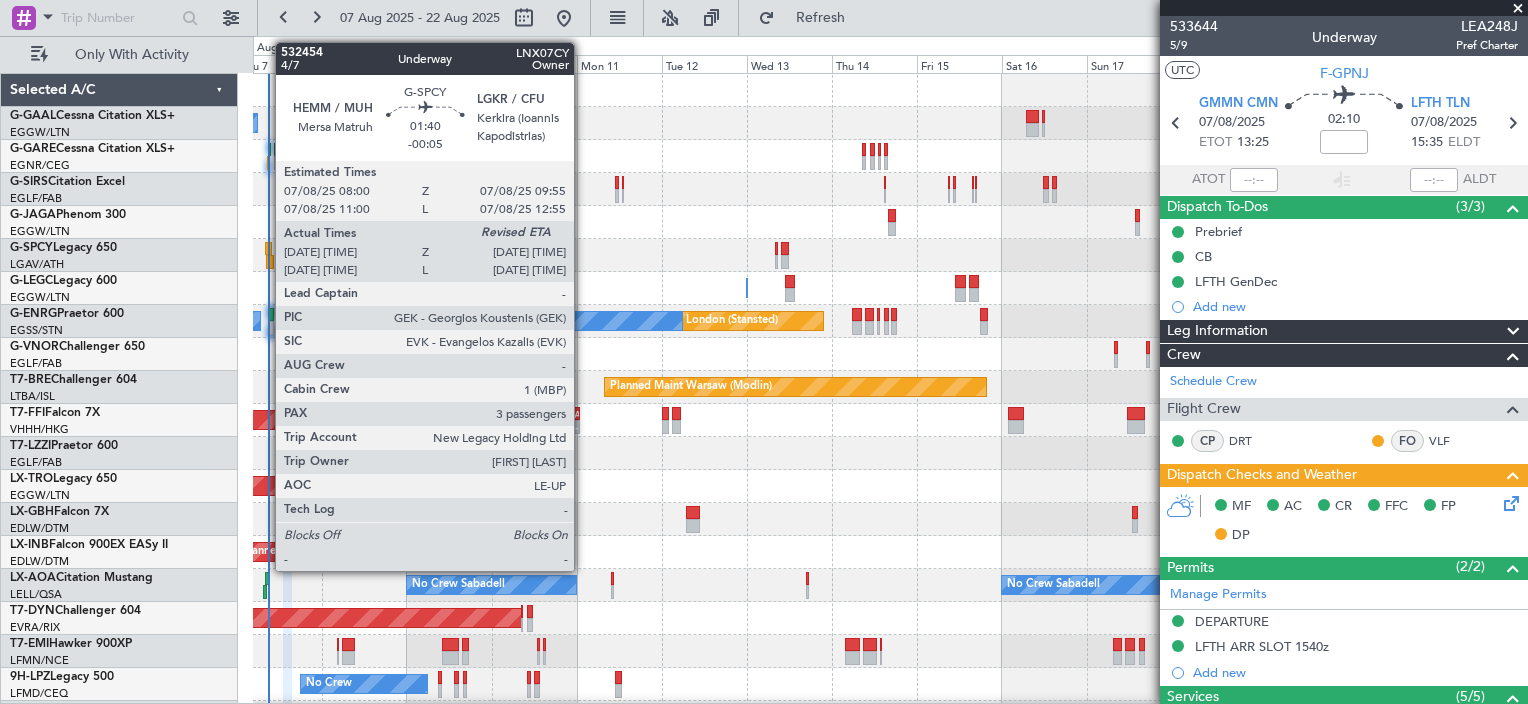 click 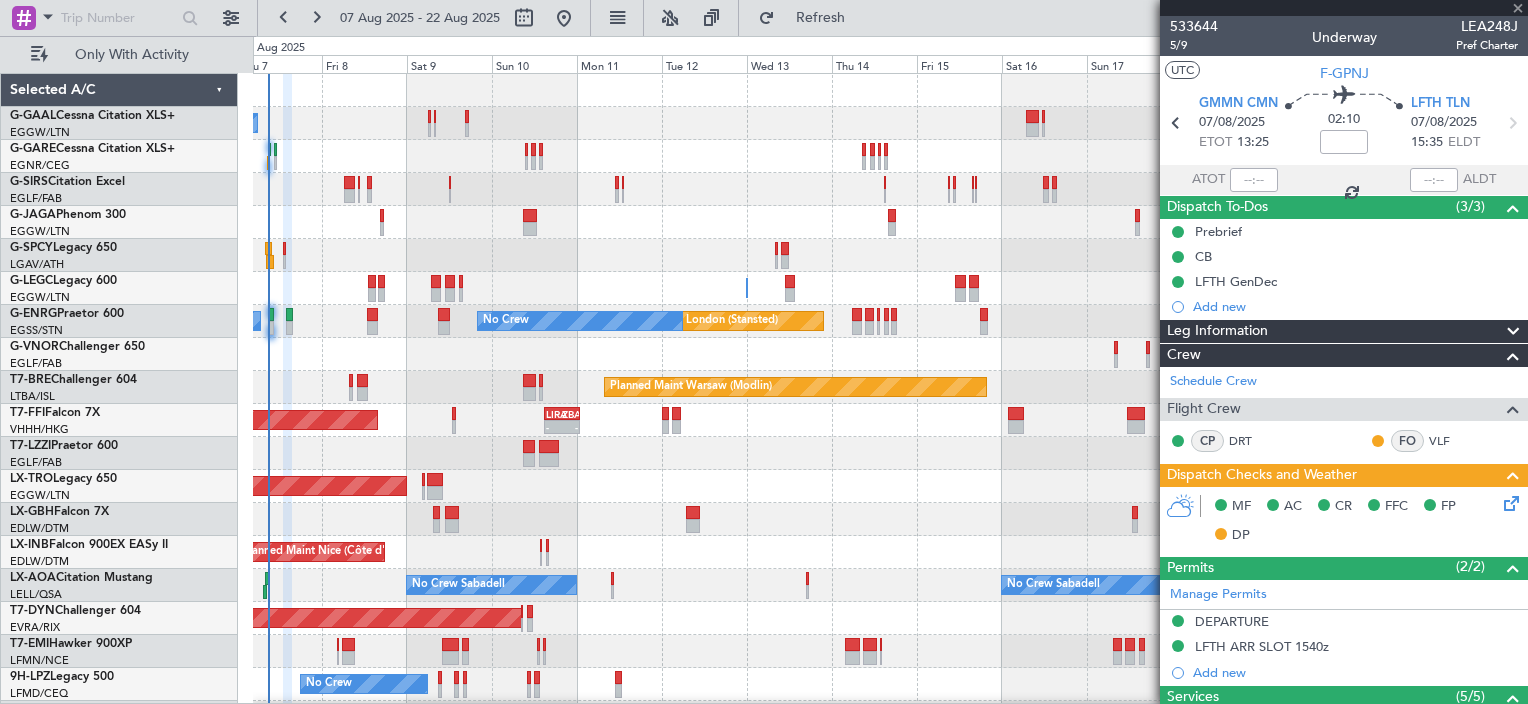 type on "-00:05" 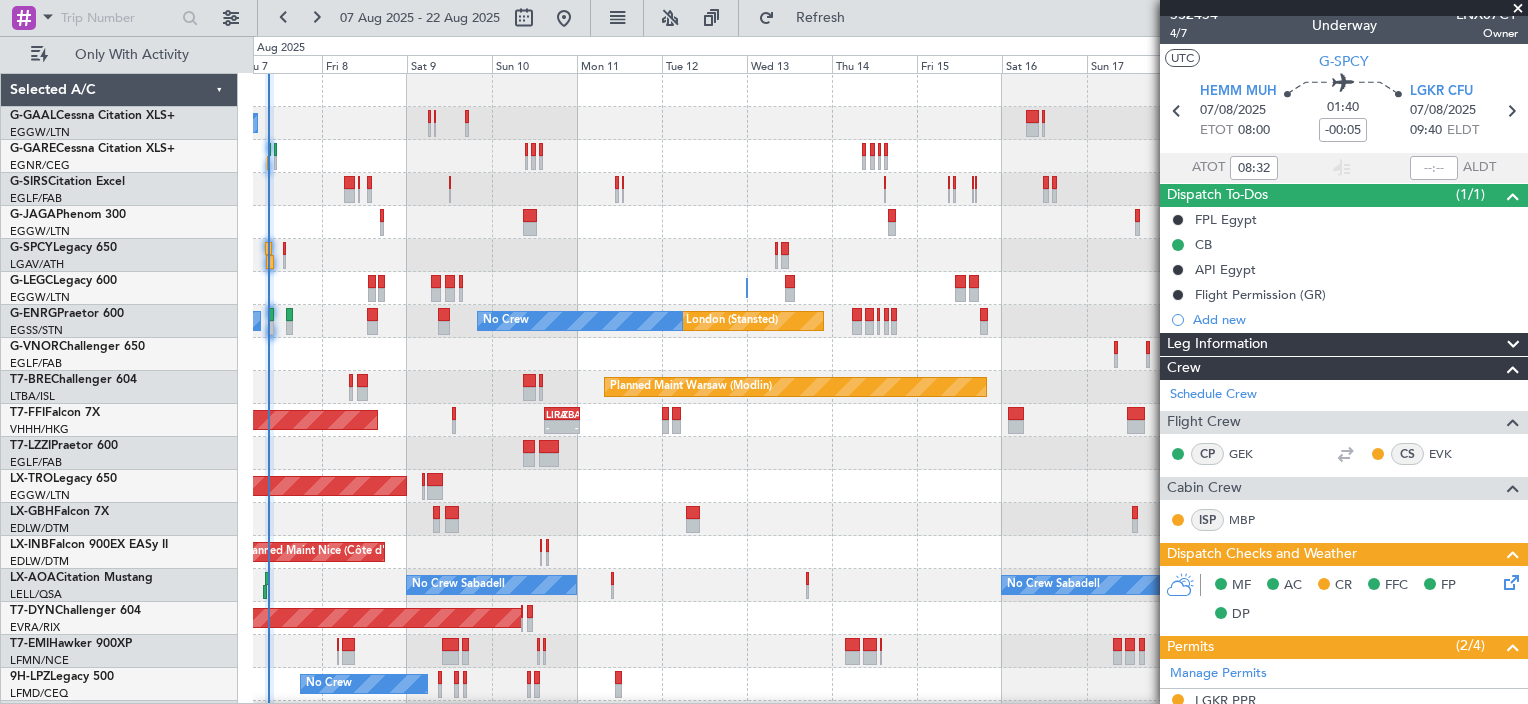 scroll, scrollTop: 0, scrollLeft: 0, axis: both 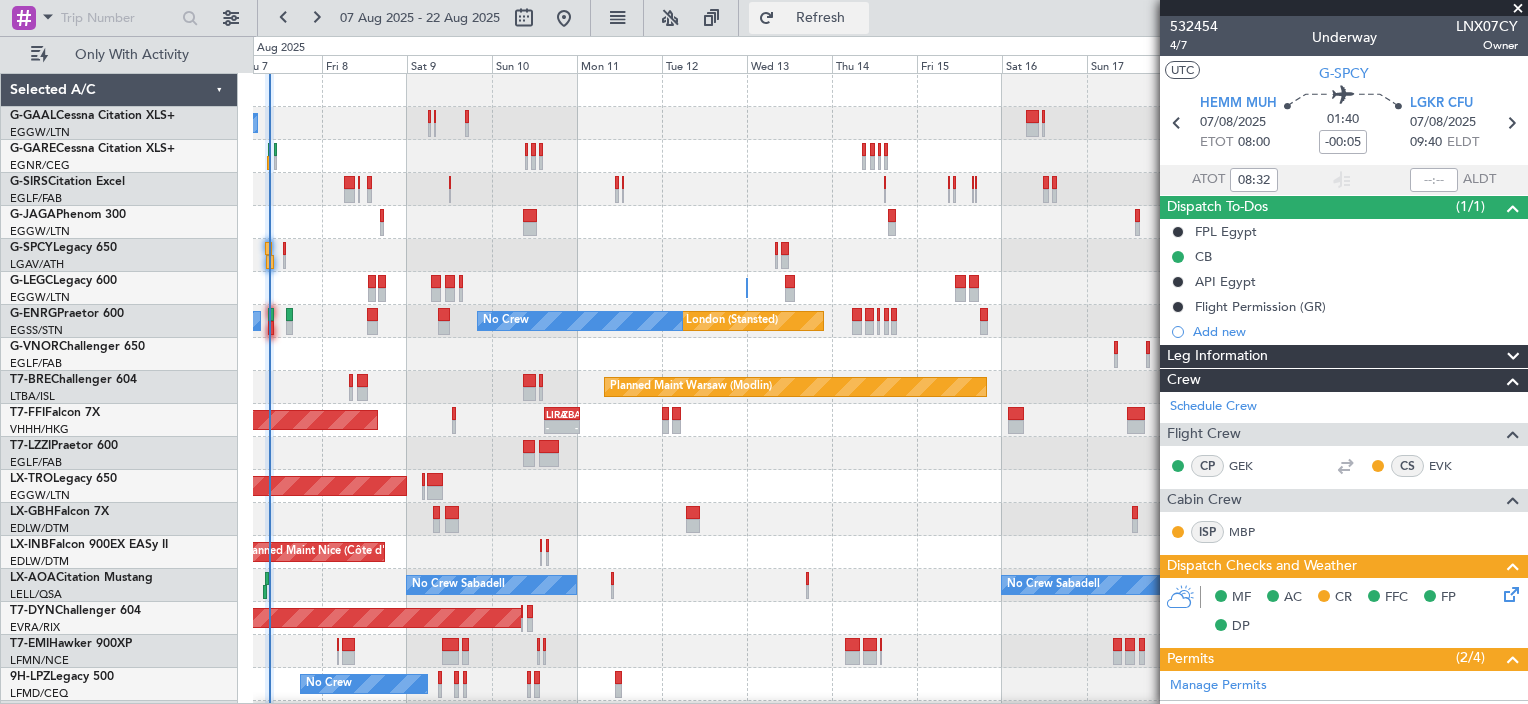 click on "Refresh" 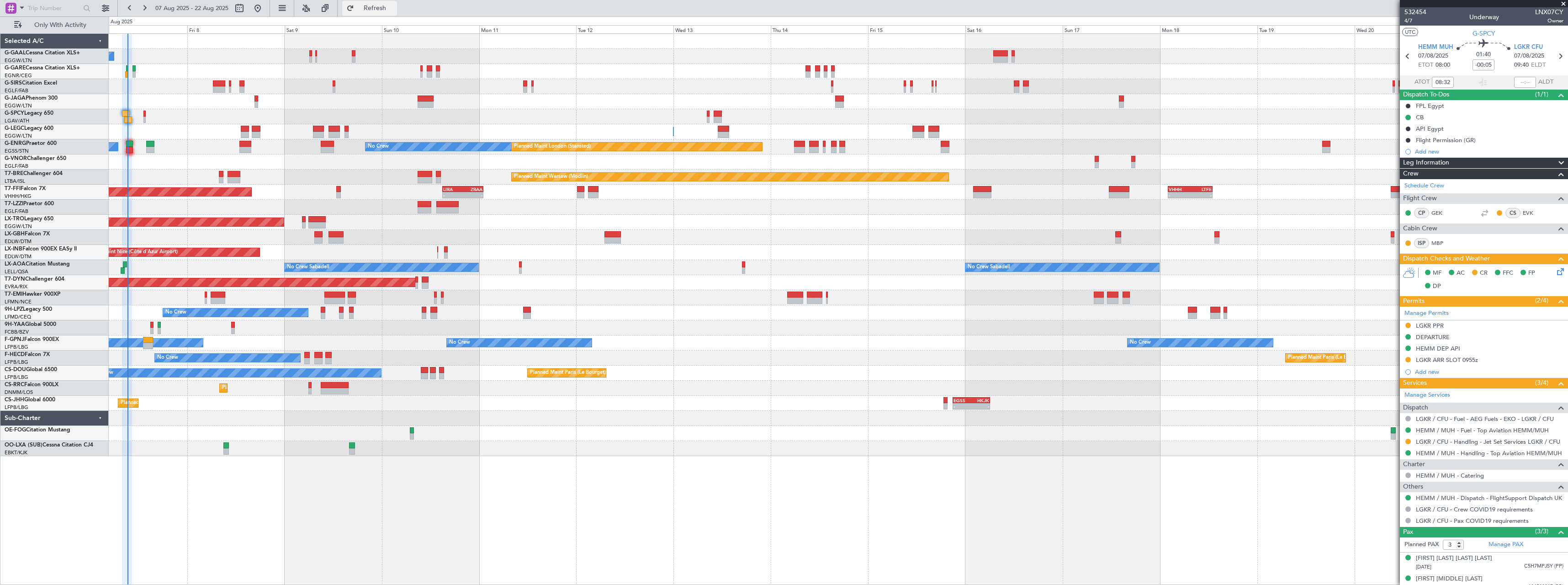 click on "Refresh" 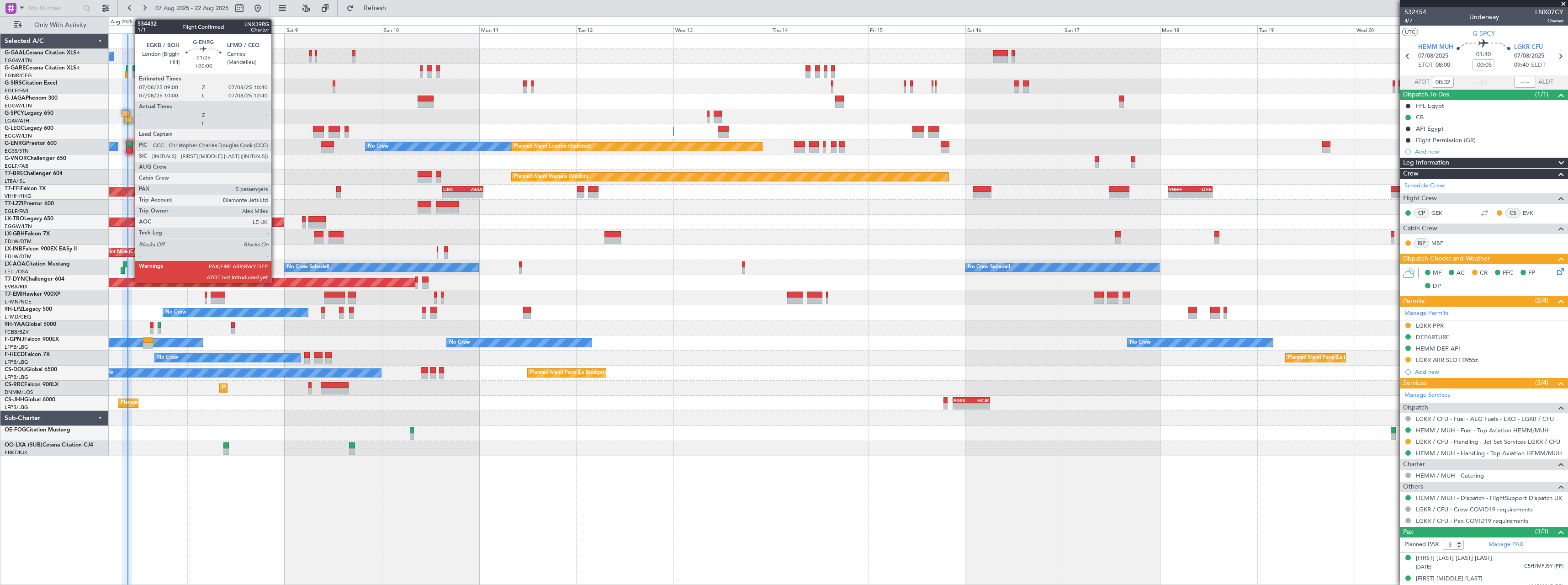 click 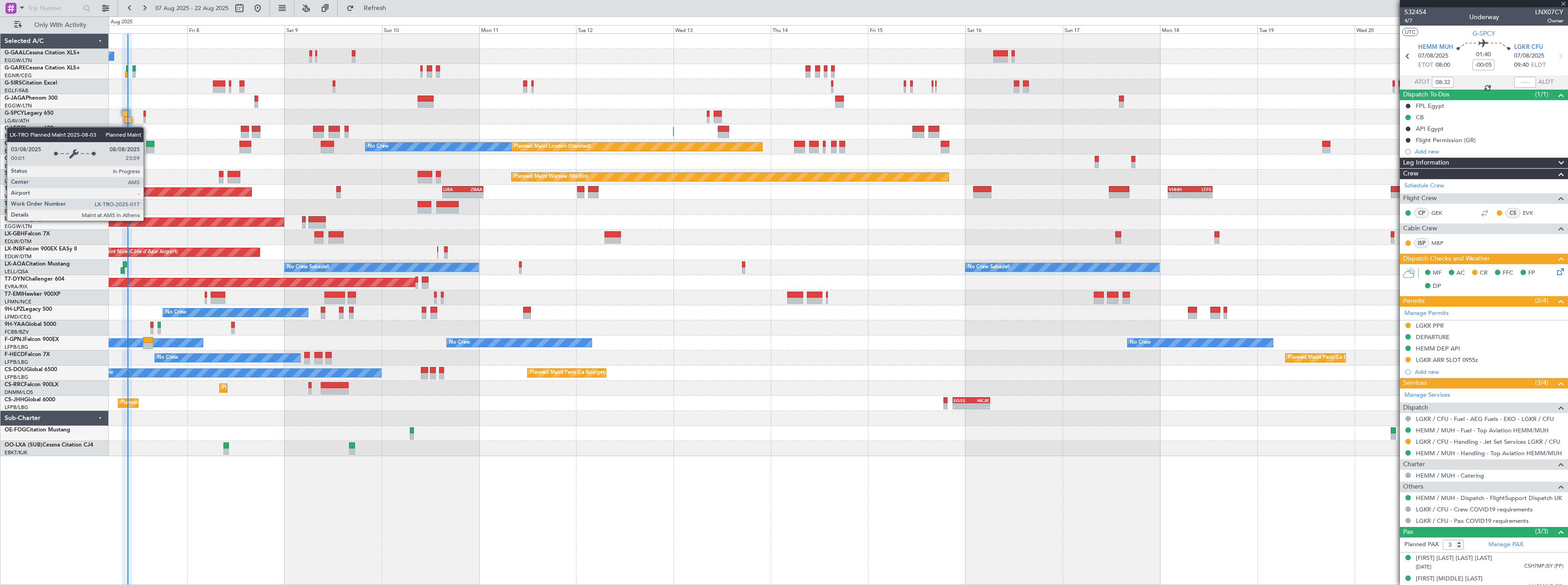 type 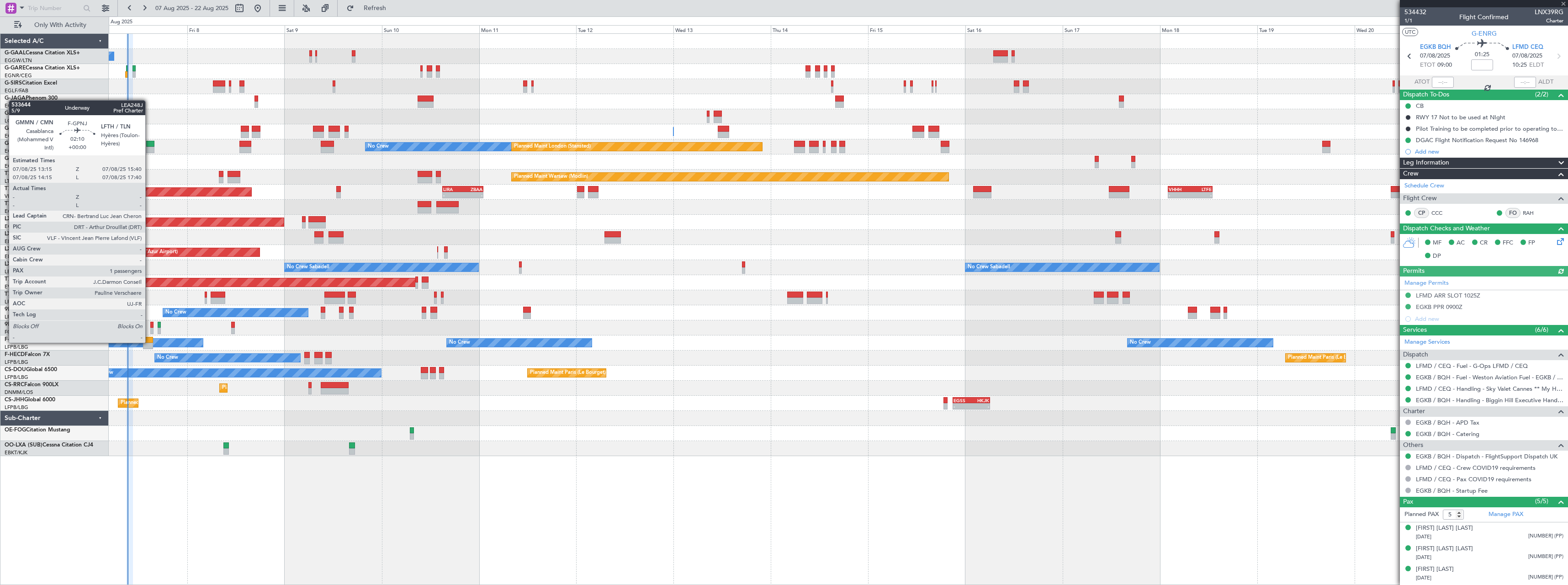 click 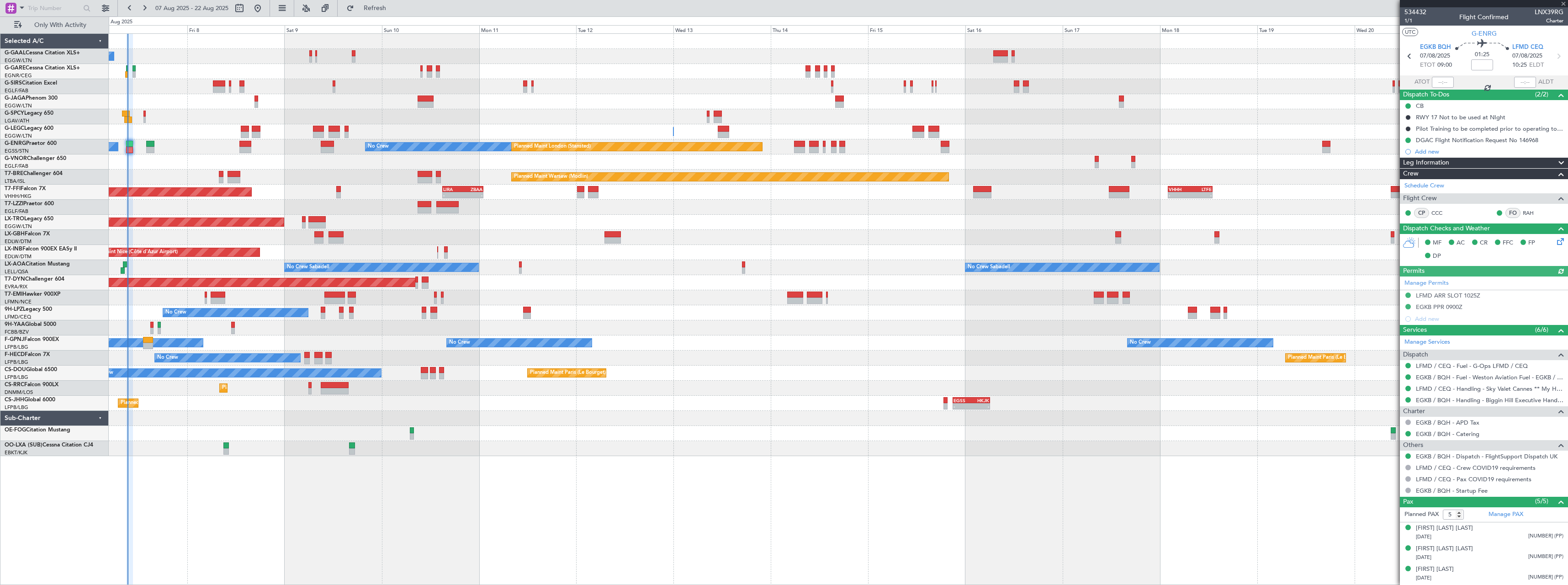 type on "1" 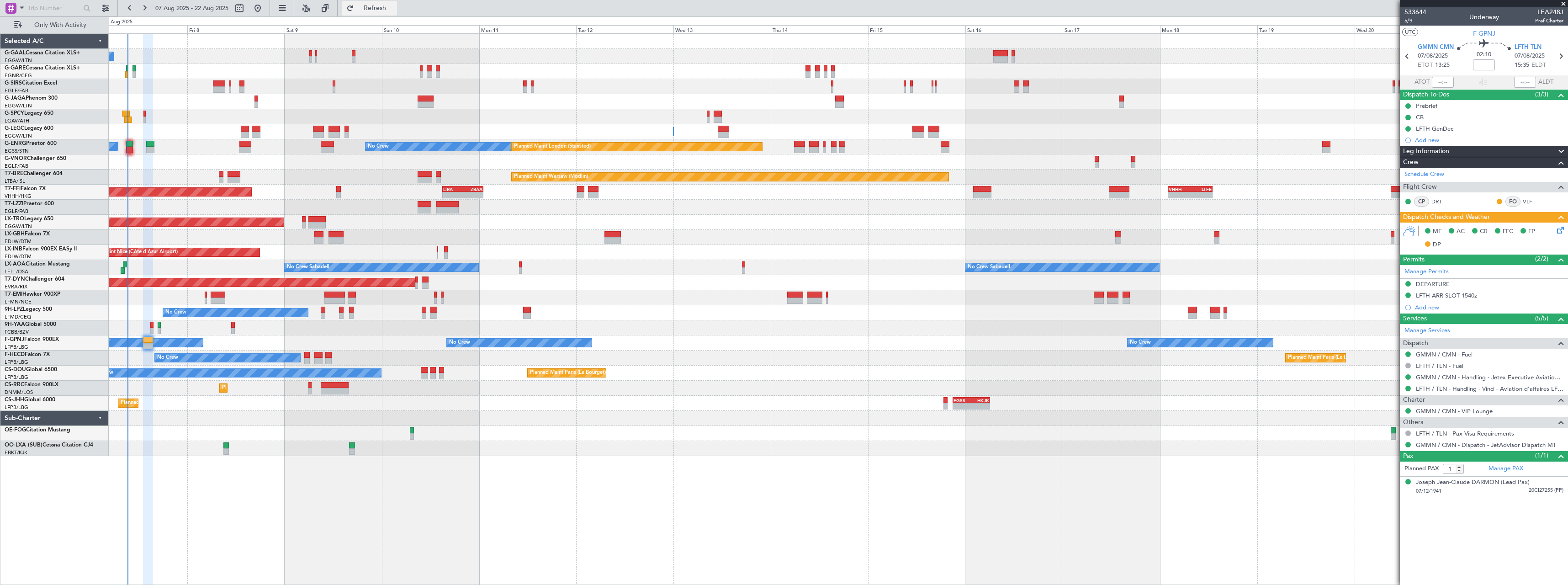 click on "Refresh" 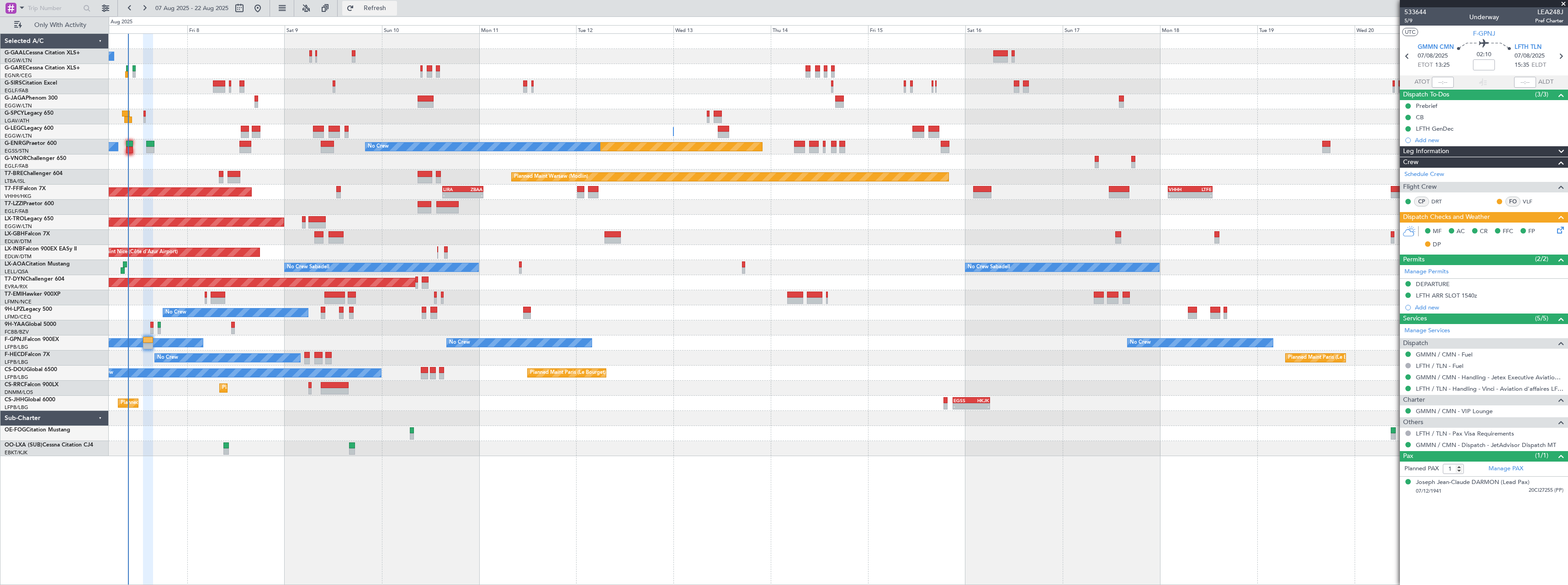 click on "Refresh" 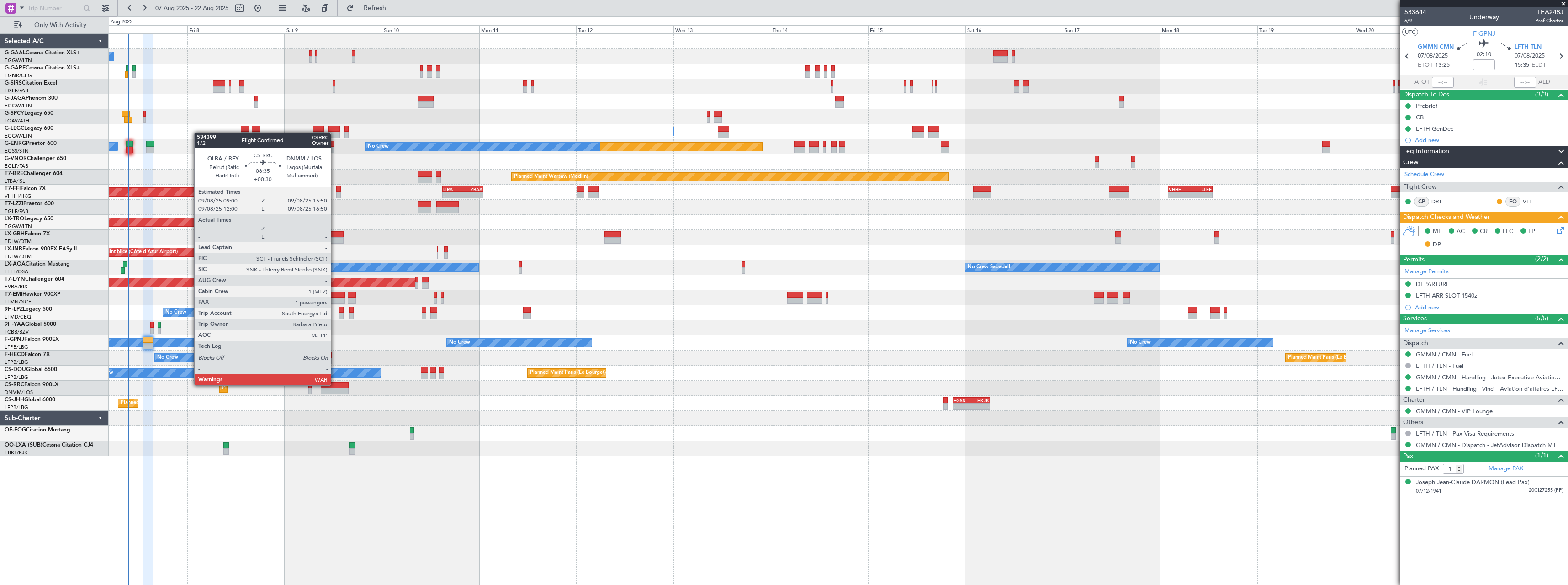 click 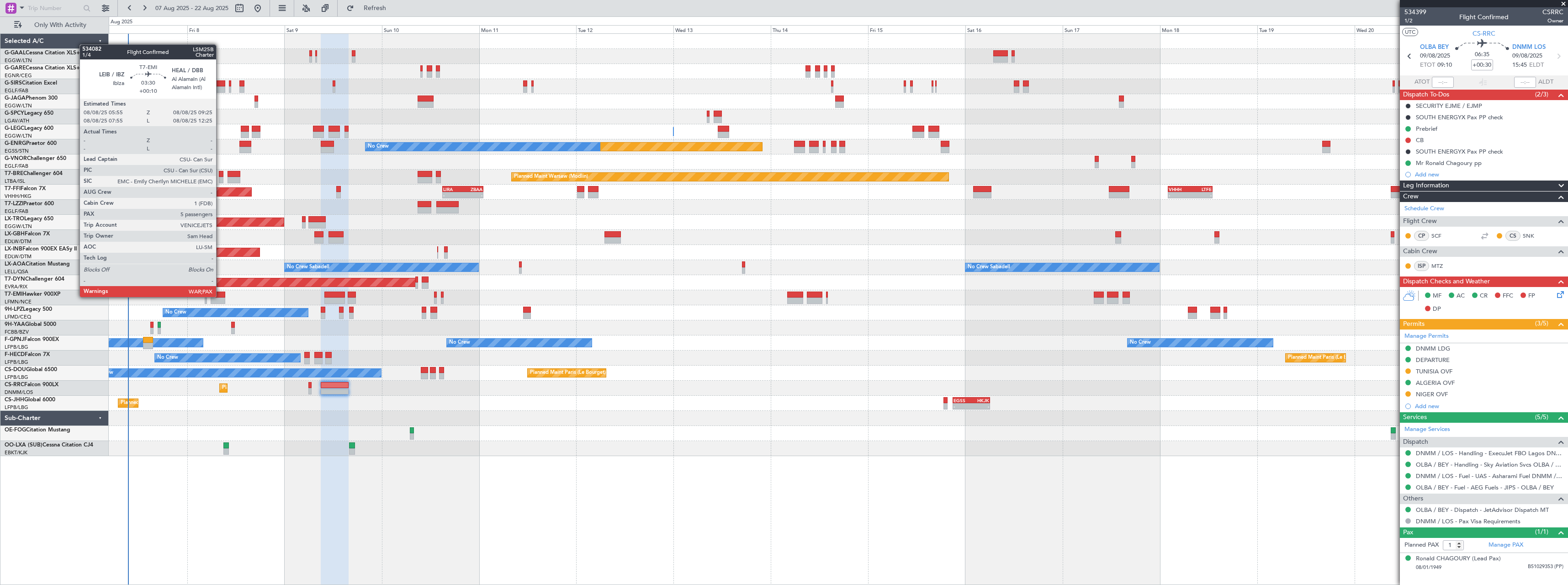 click 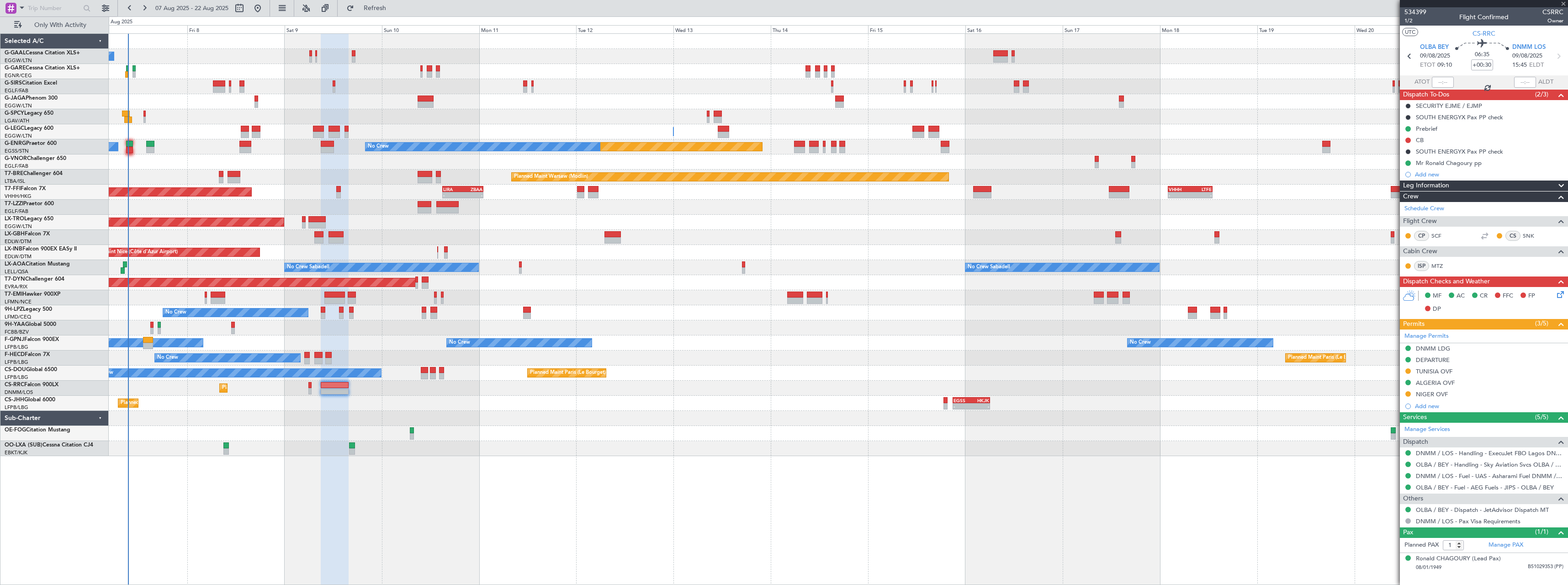 type on "+00:10" 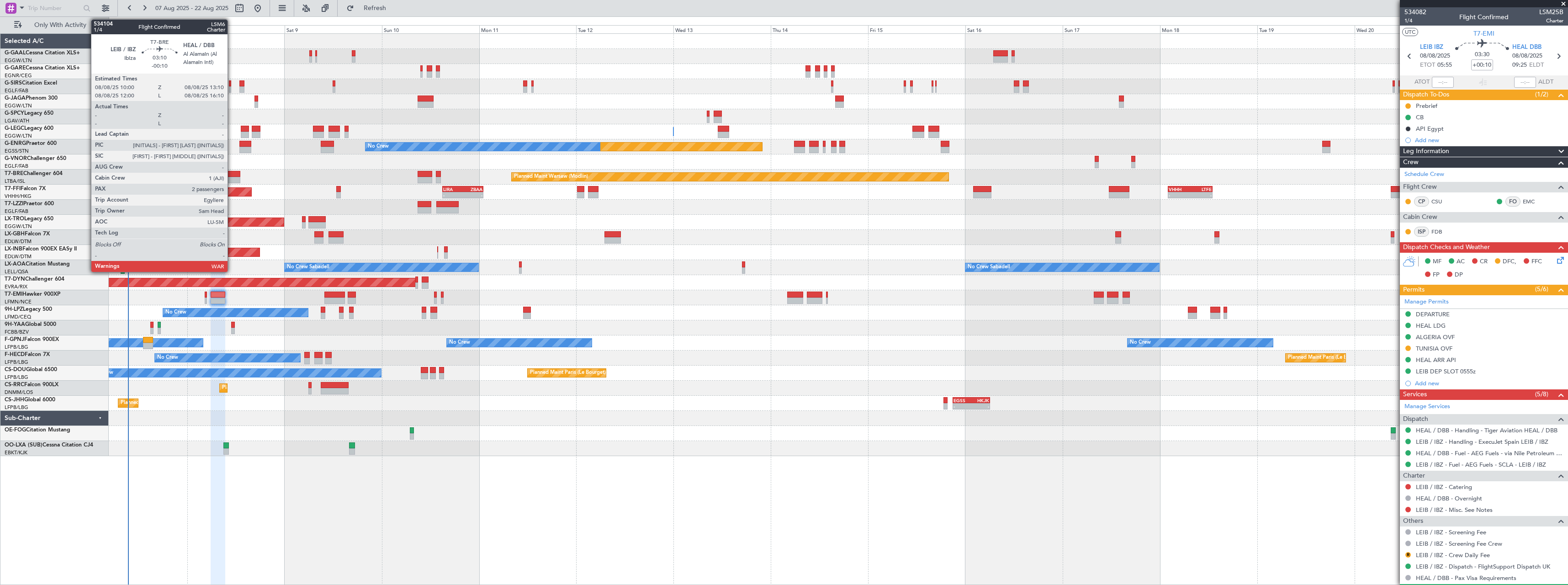 click 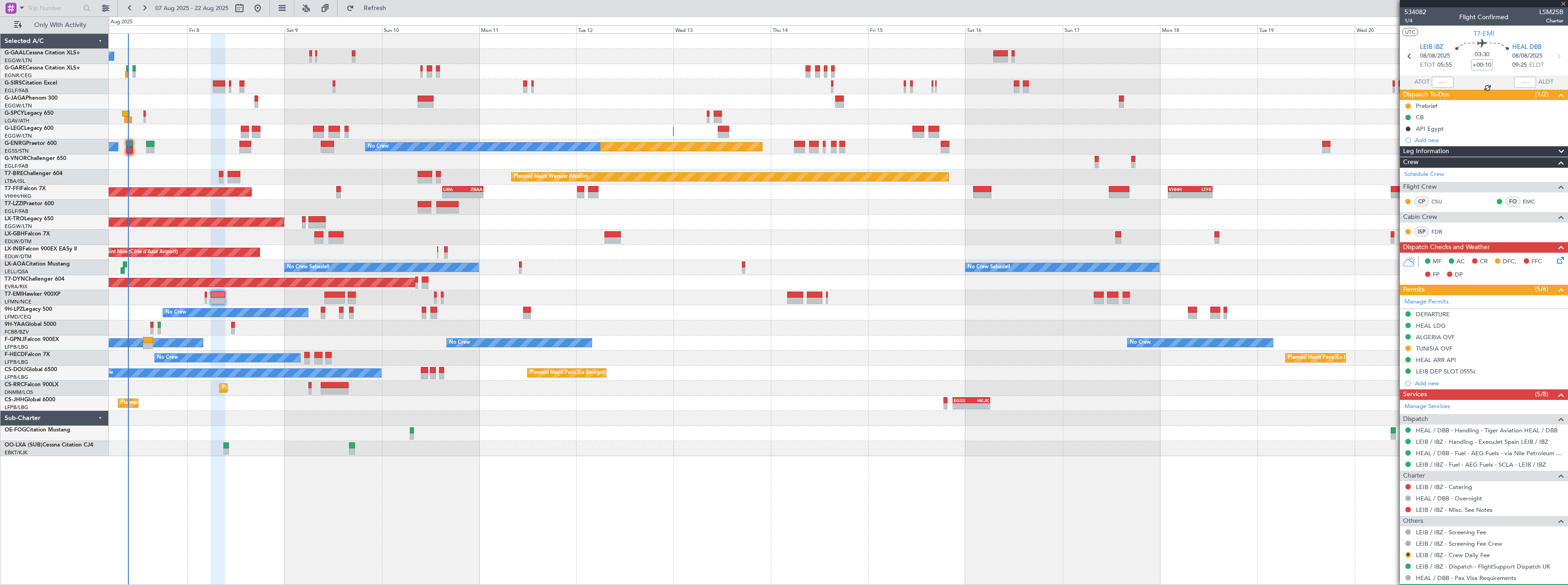 type on "-00:10" 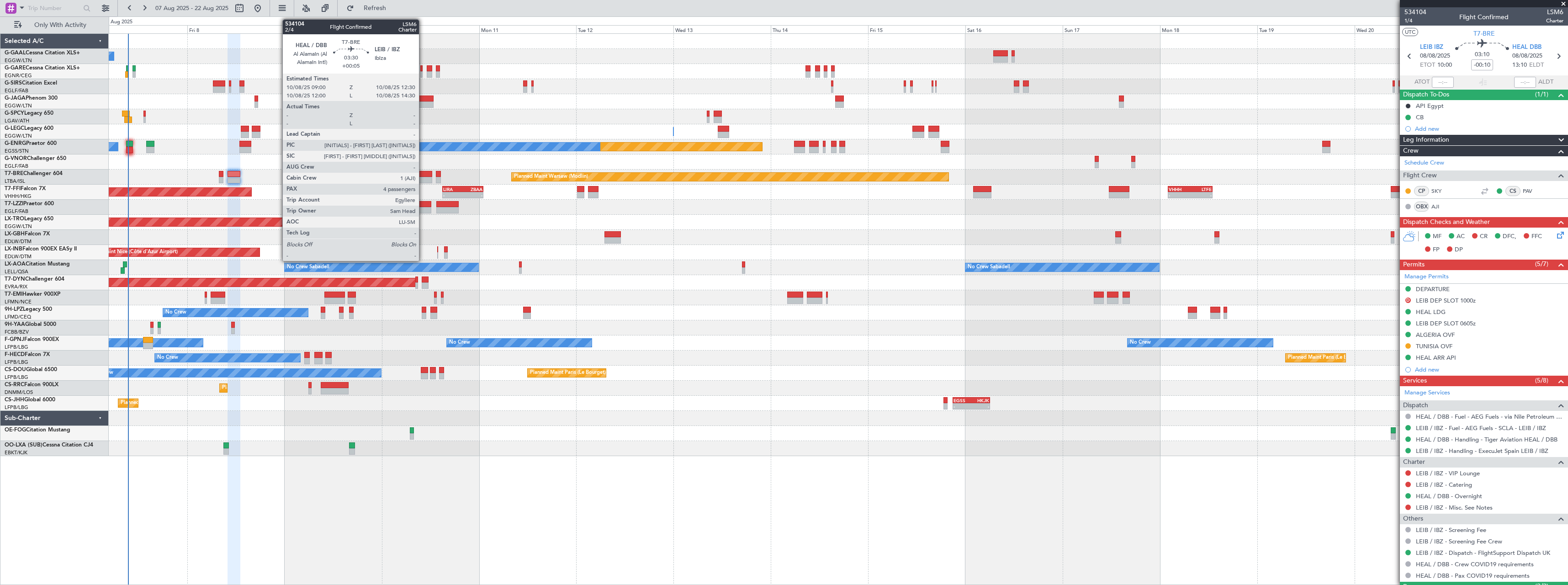 click 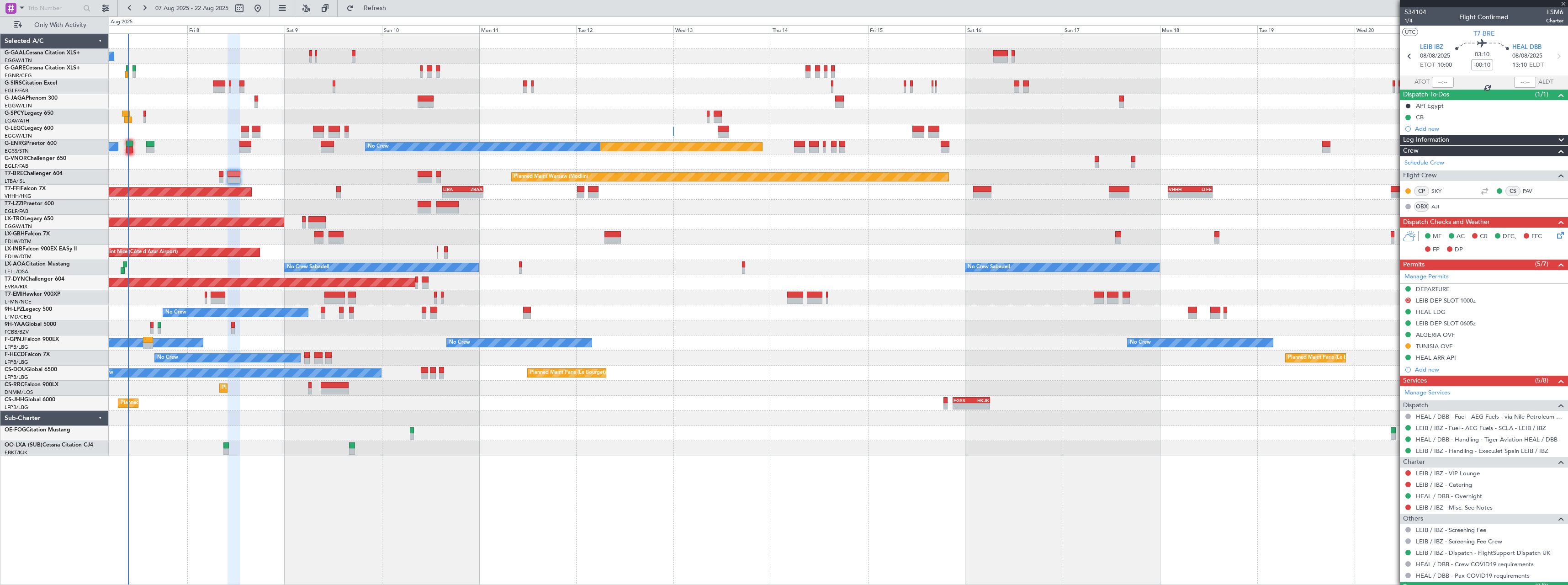 type on "+00:05" 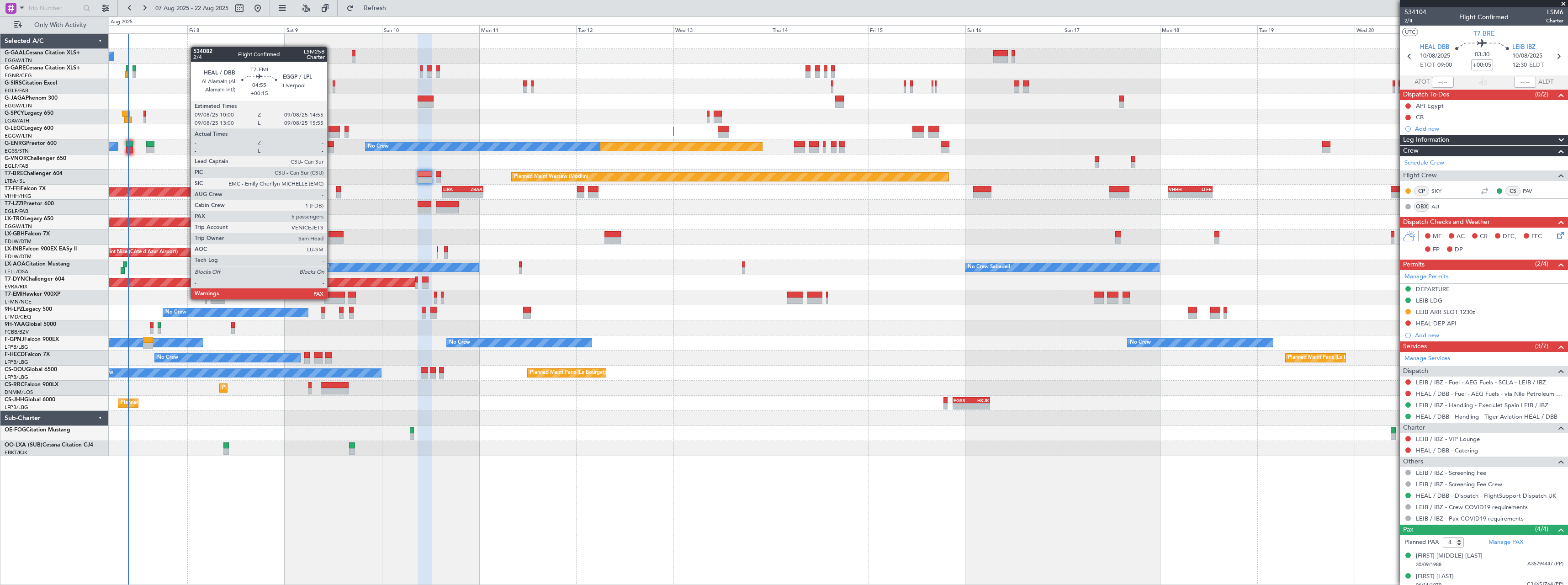 click 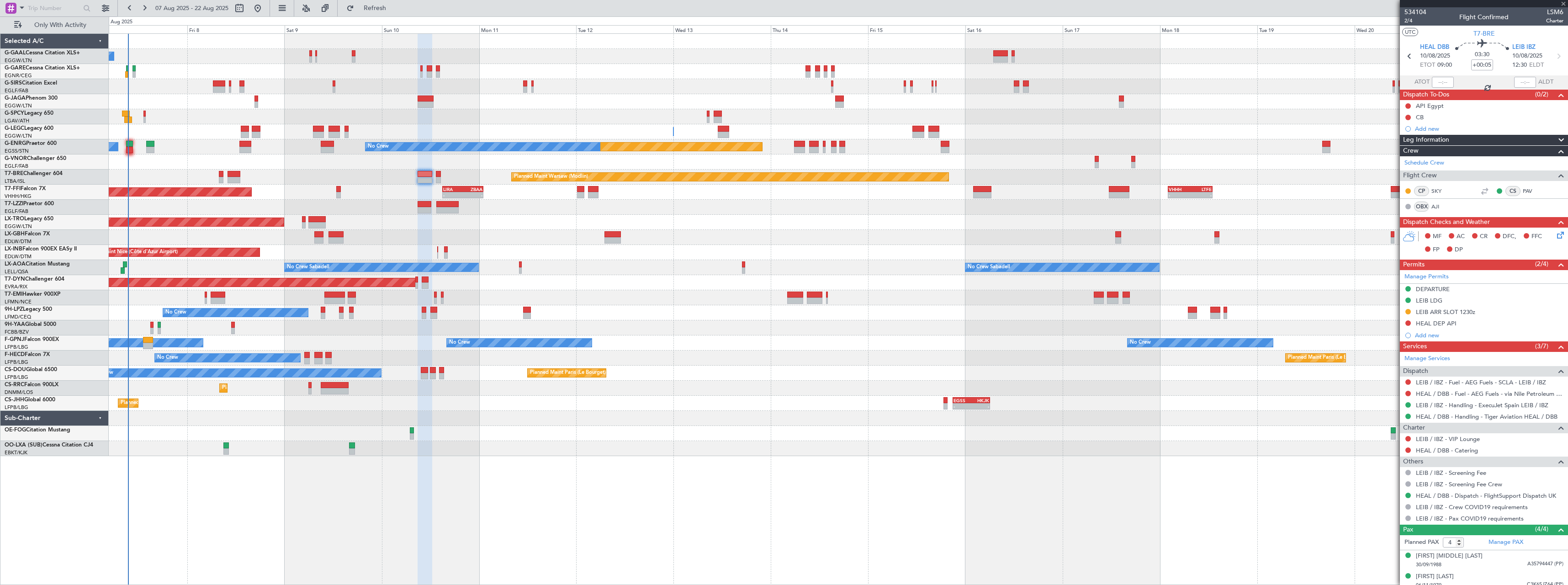 type on "+00:15" 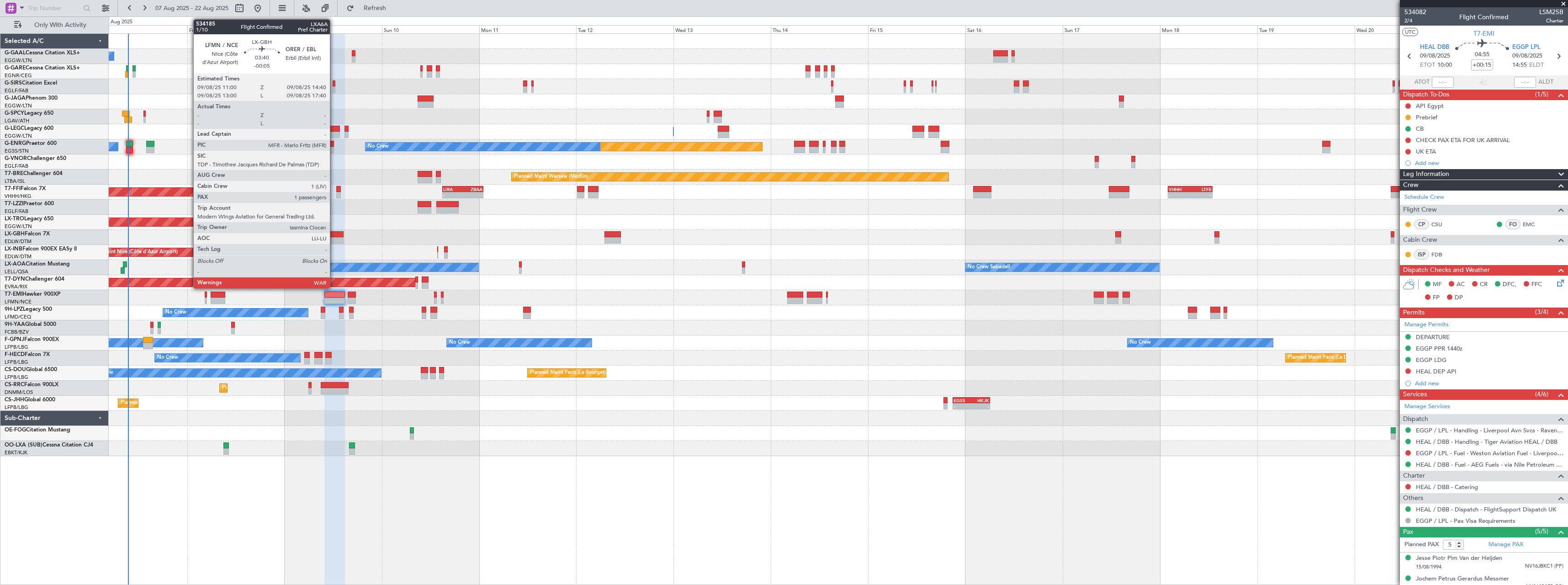 click 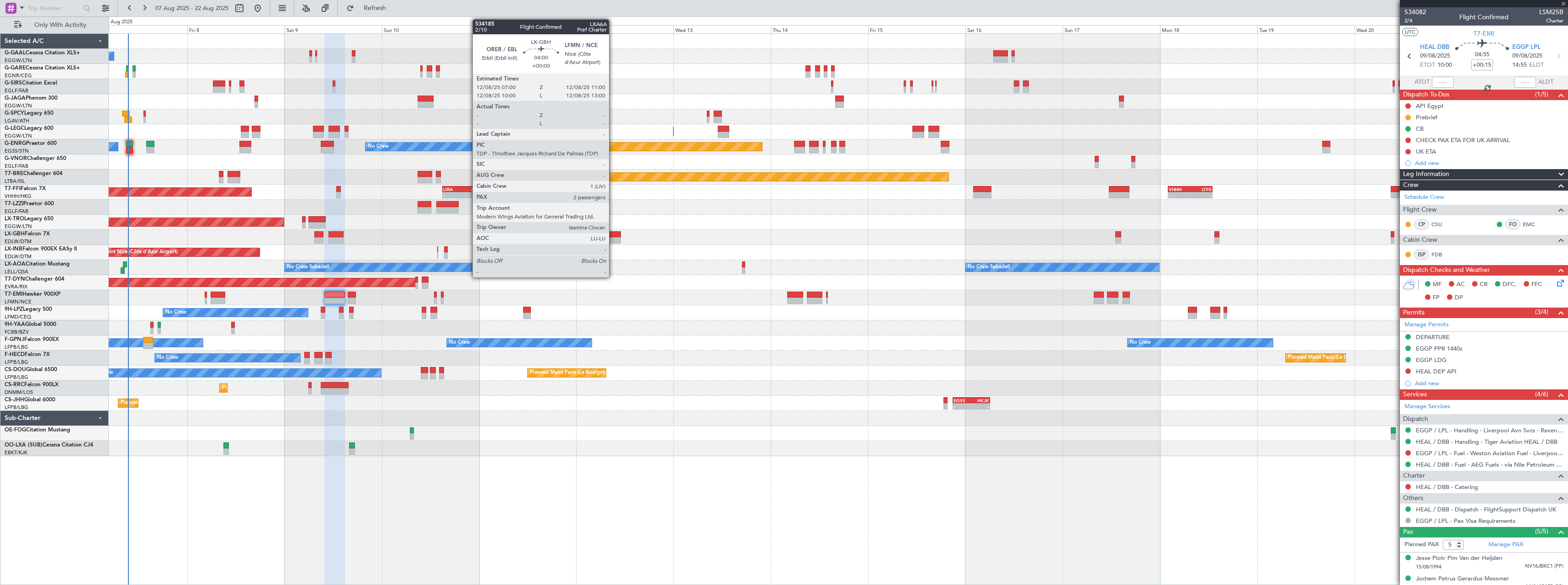 click 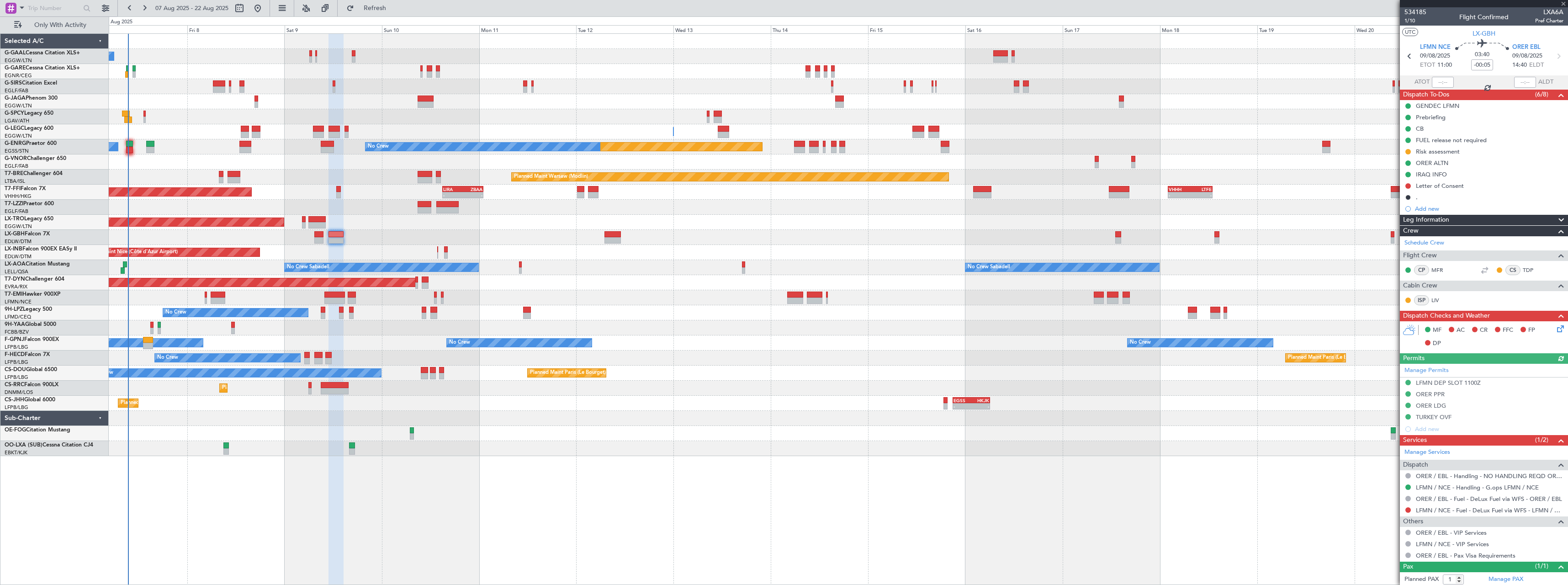 type 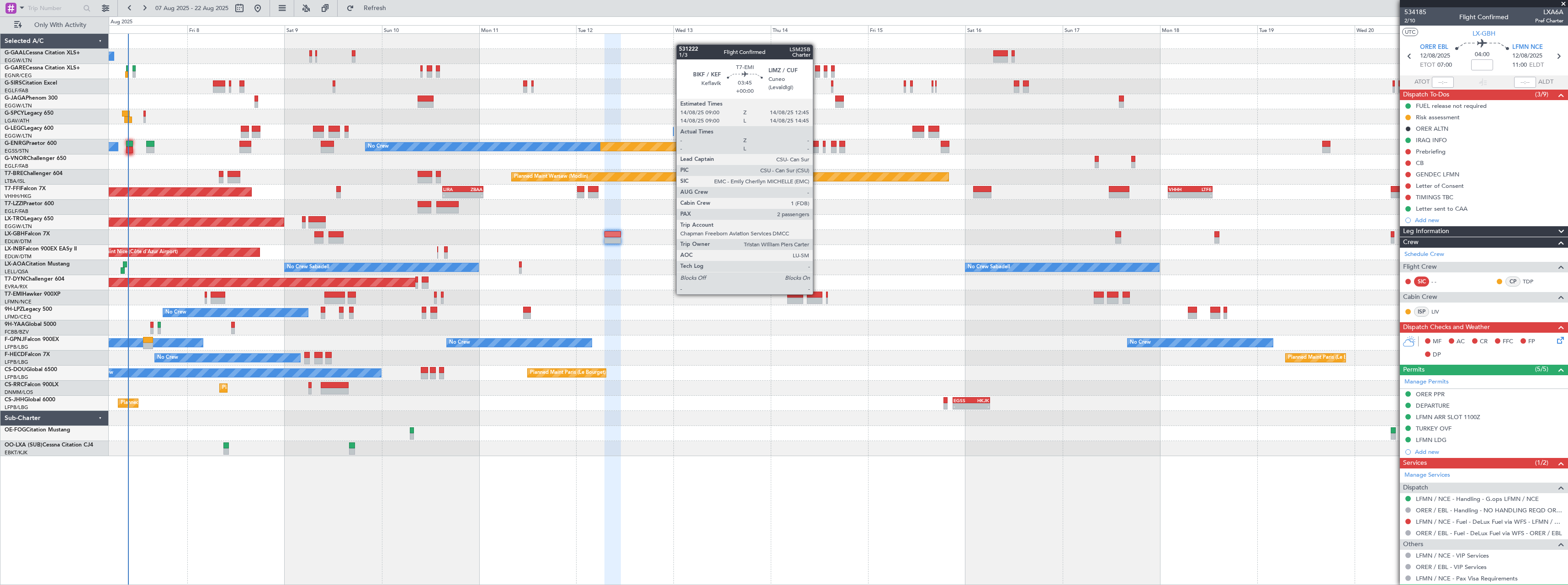click 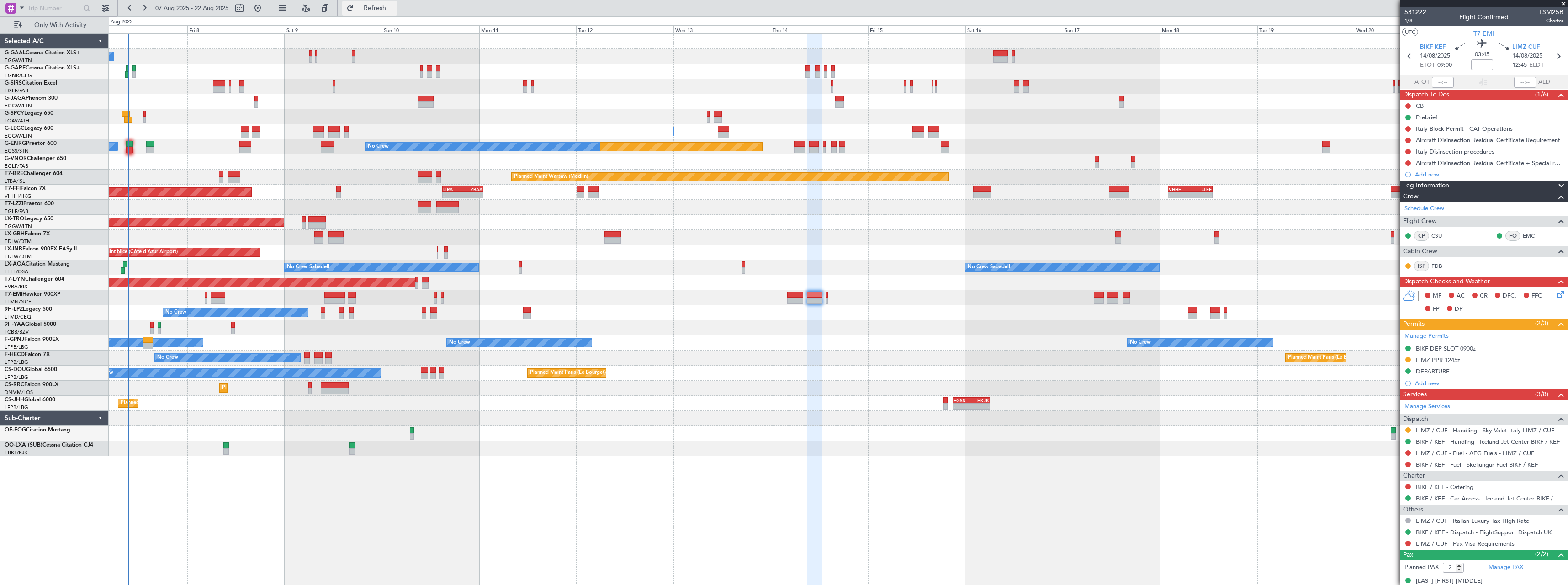 click on "Refresh" 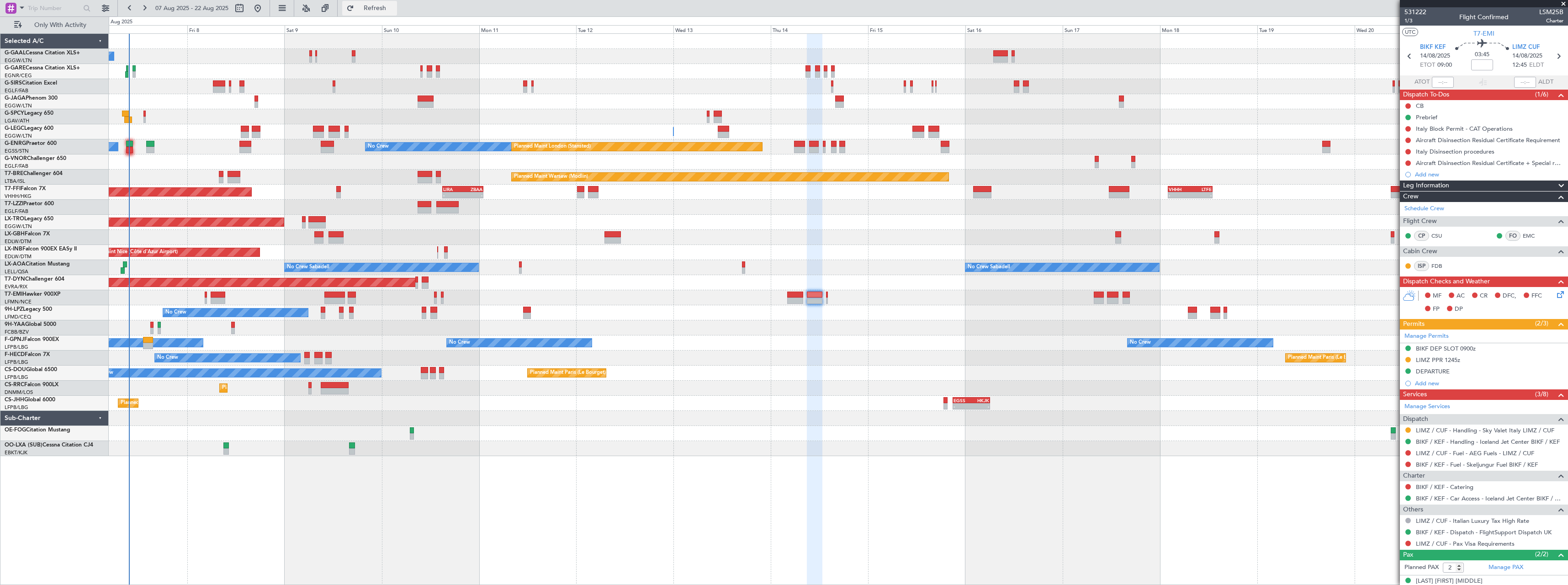 click on "Refresh" 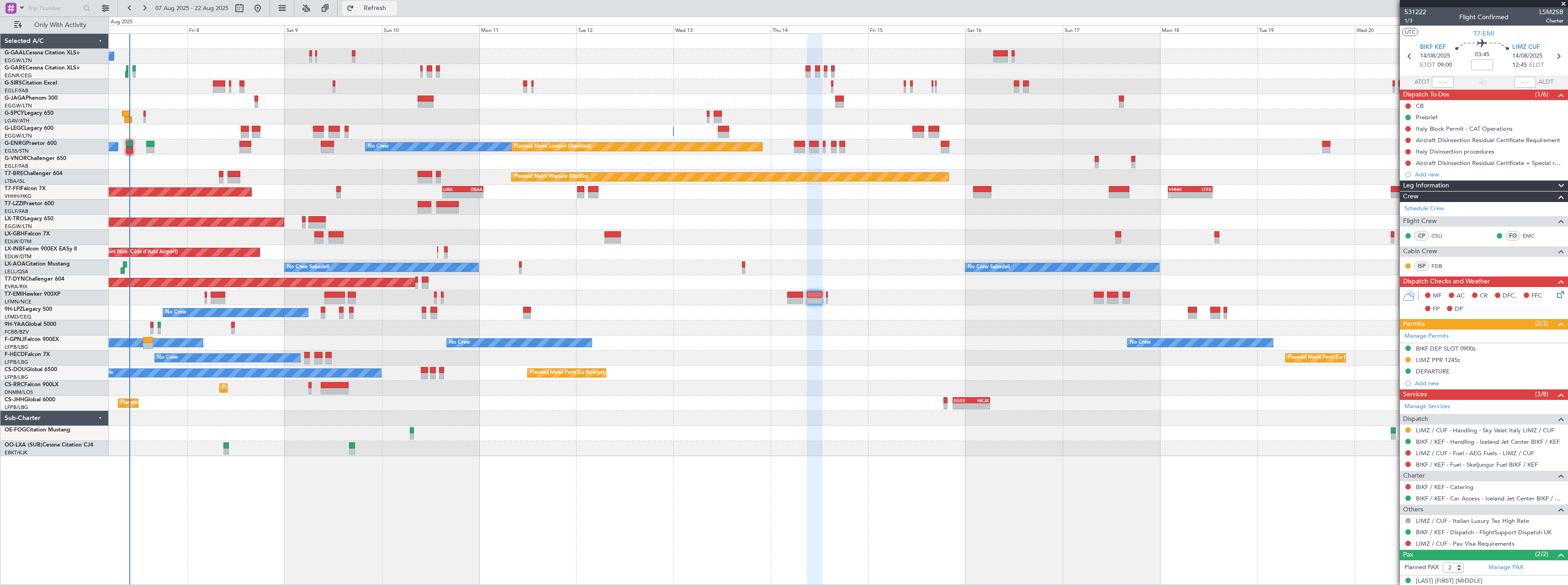 click on "Refresh" 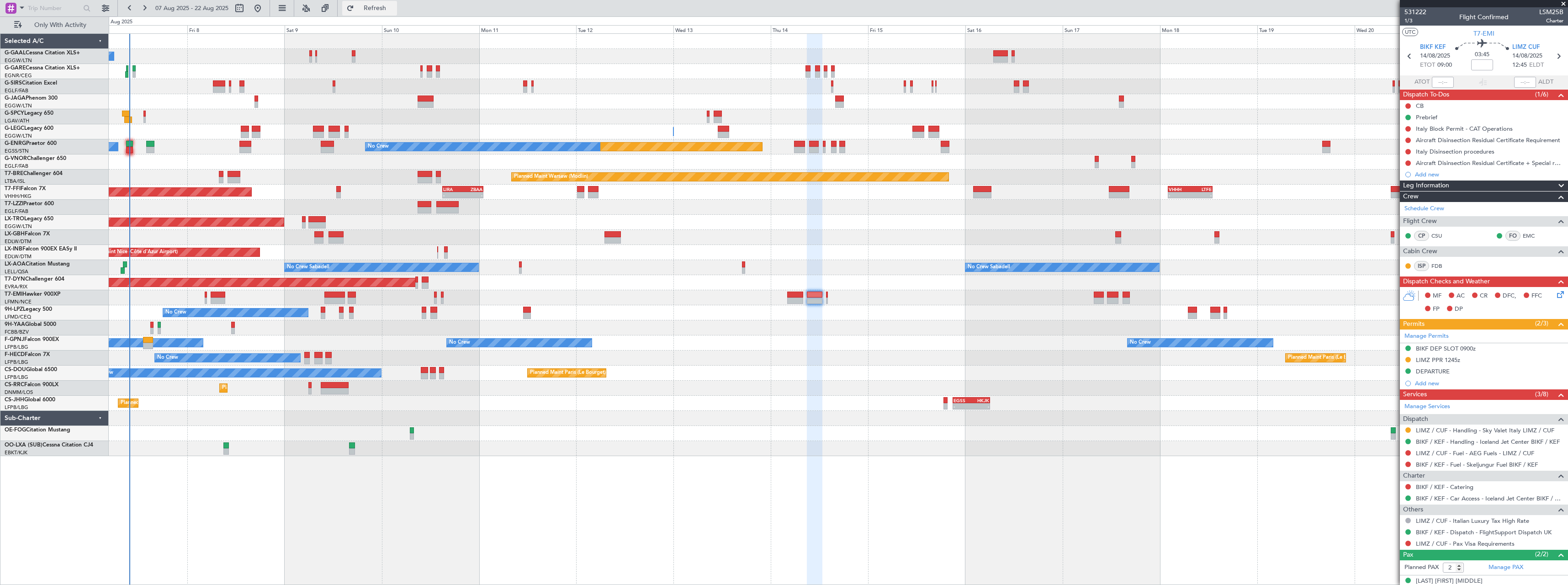 click on "Refresh" 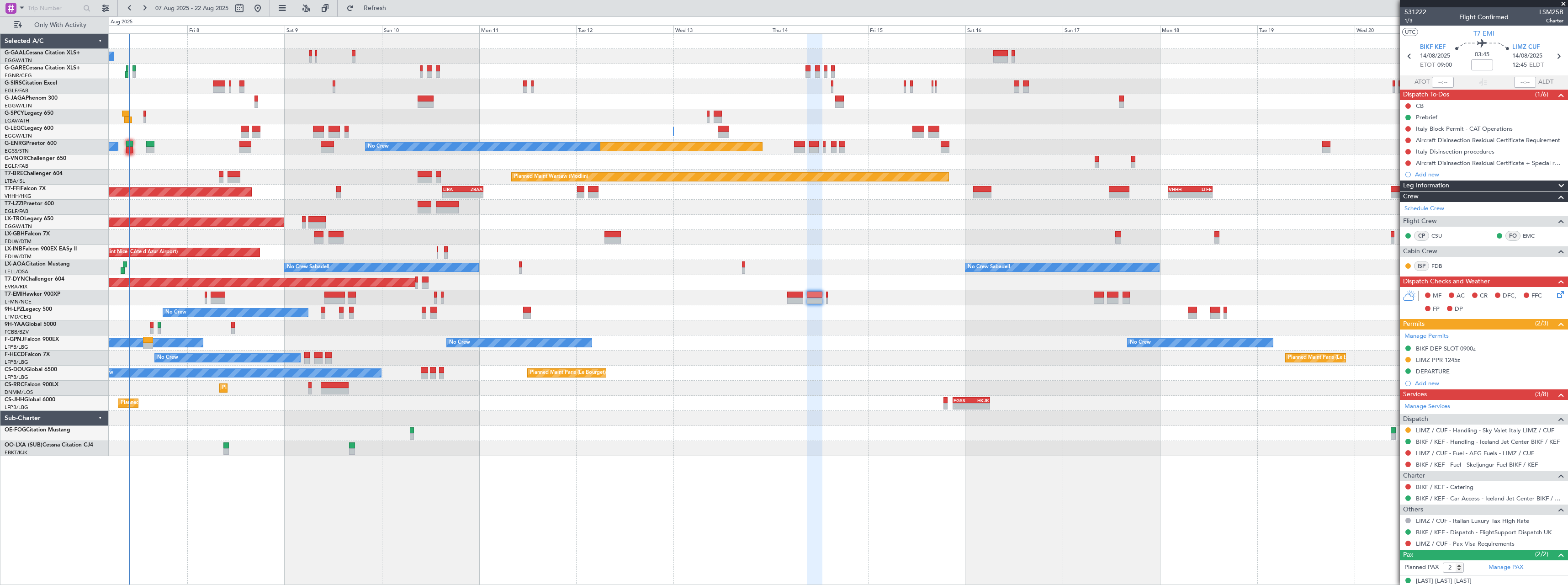 scroll, scrollTop: 0, scrollLeft: 0, axis: both 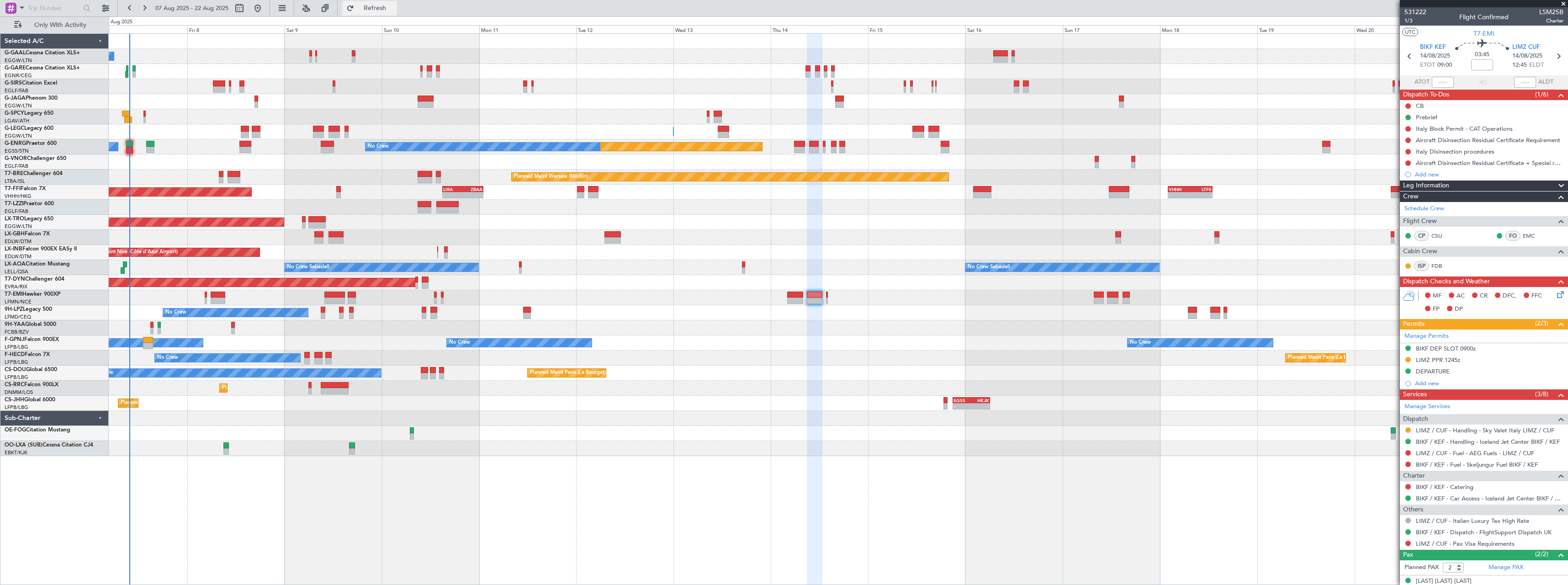 click on "Refresh" 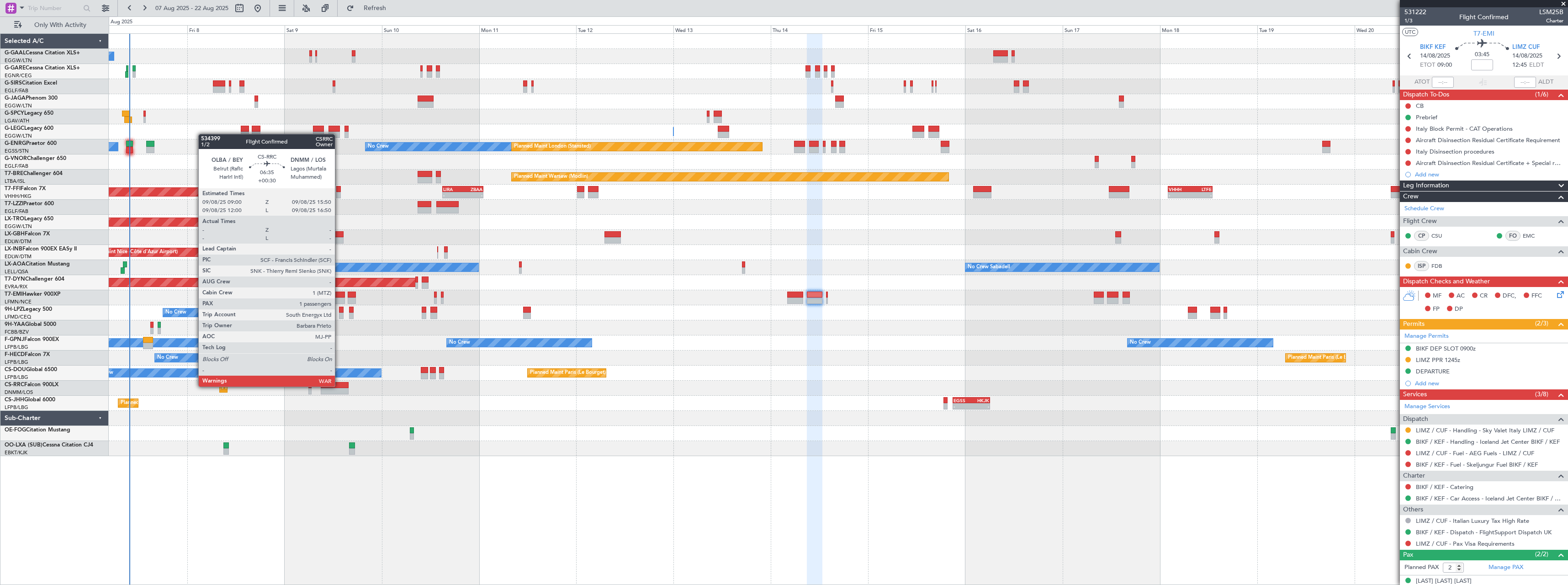 click 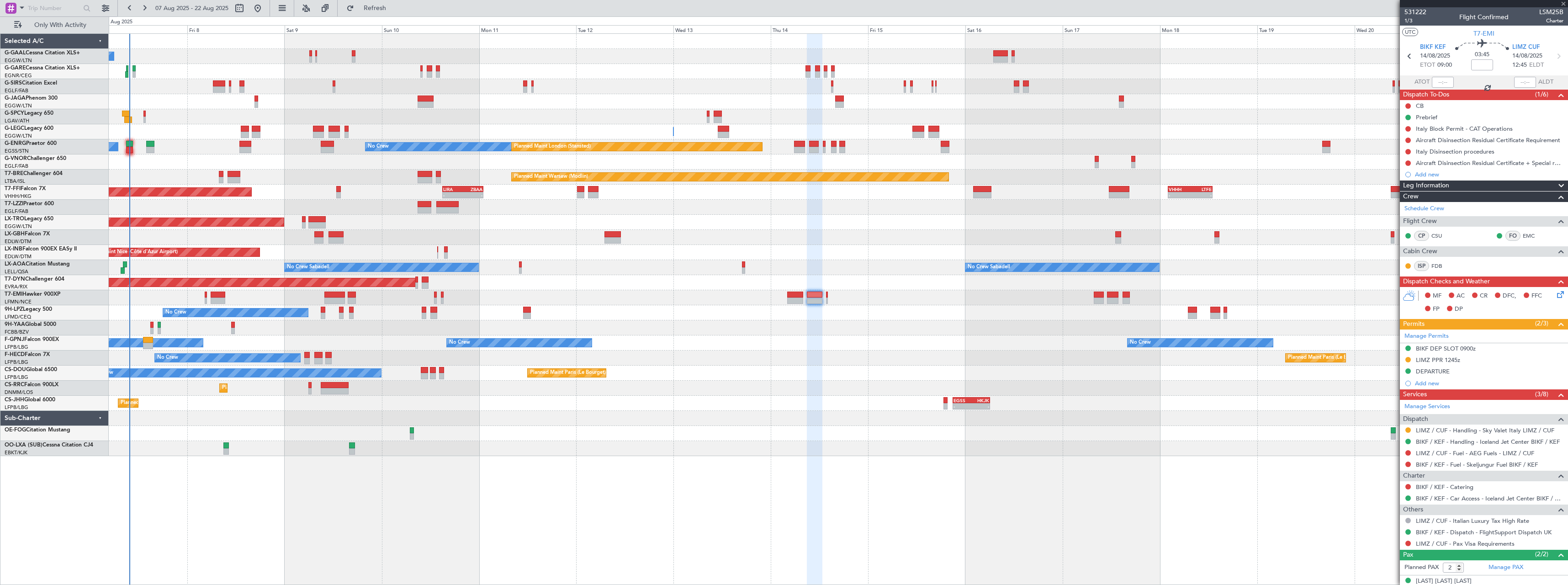type on "+00:30" 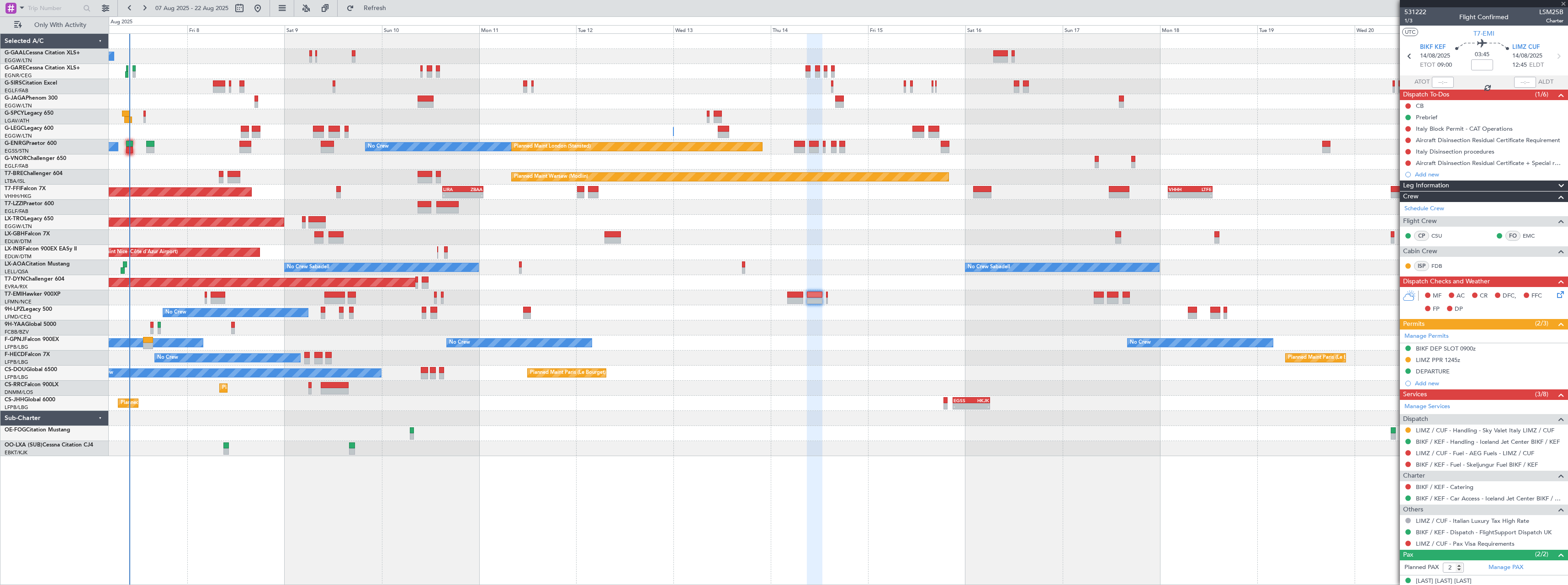 type on "1" 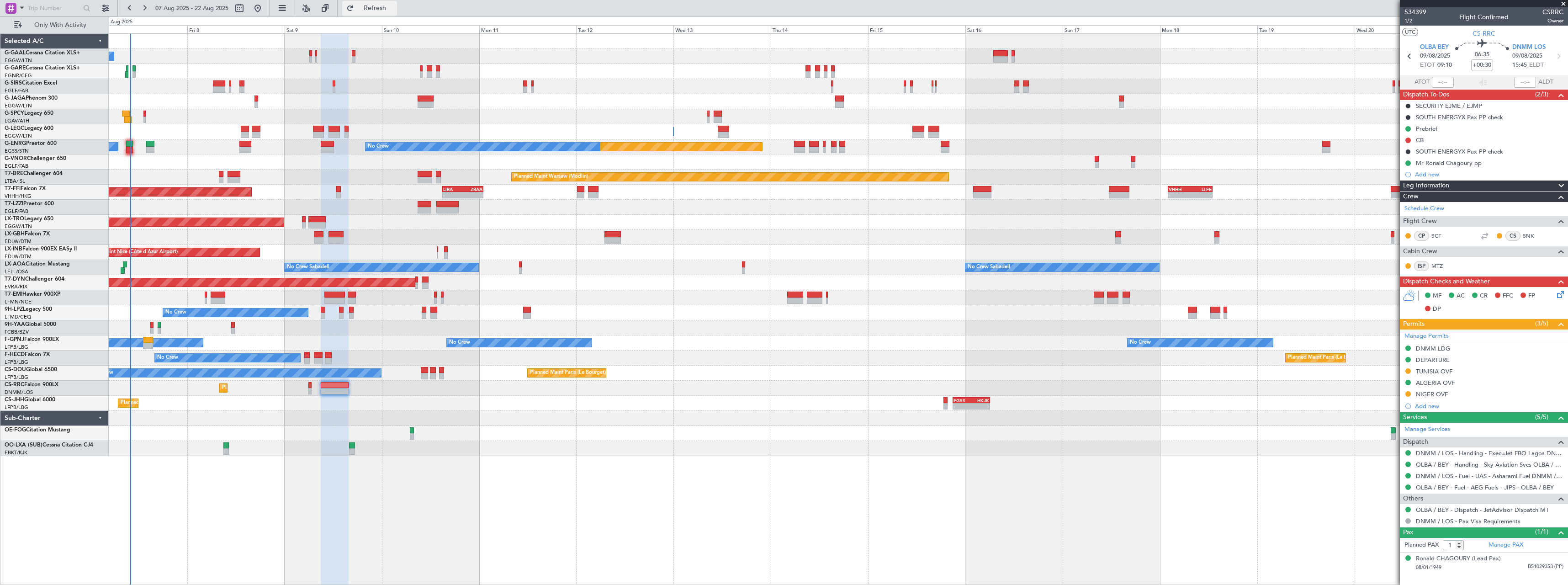 click on "Refresh" 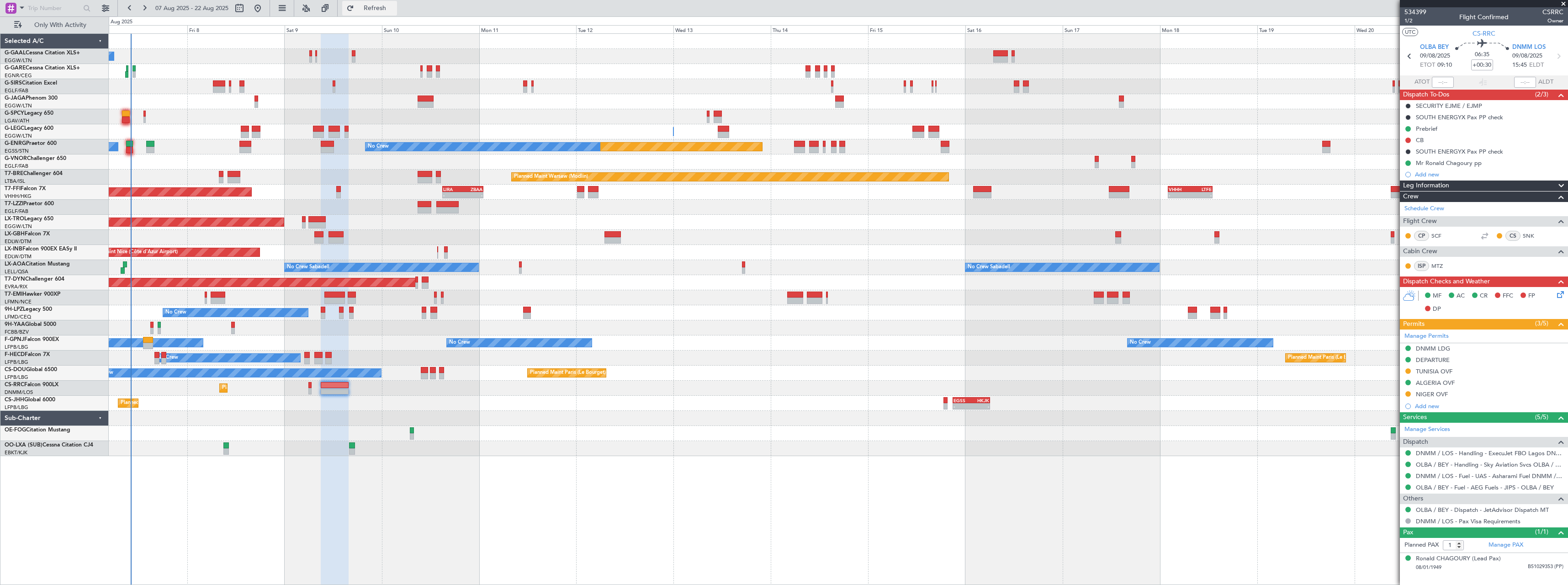 click on "Refresh" 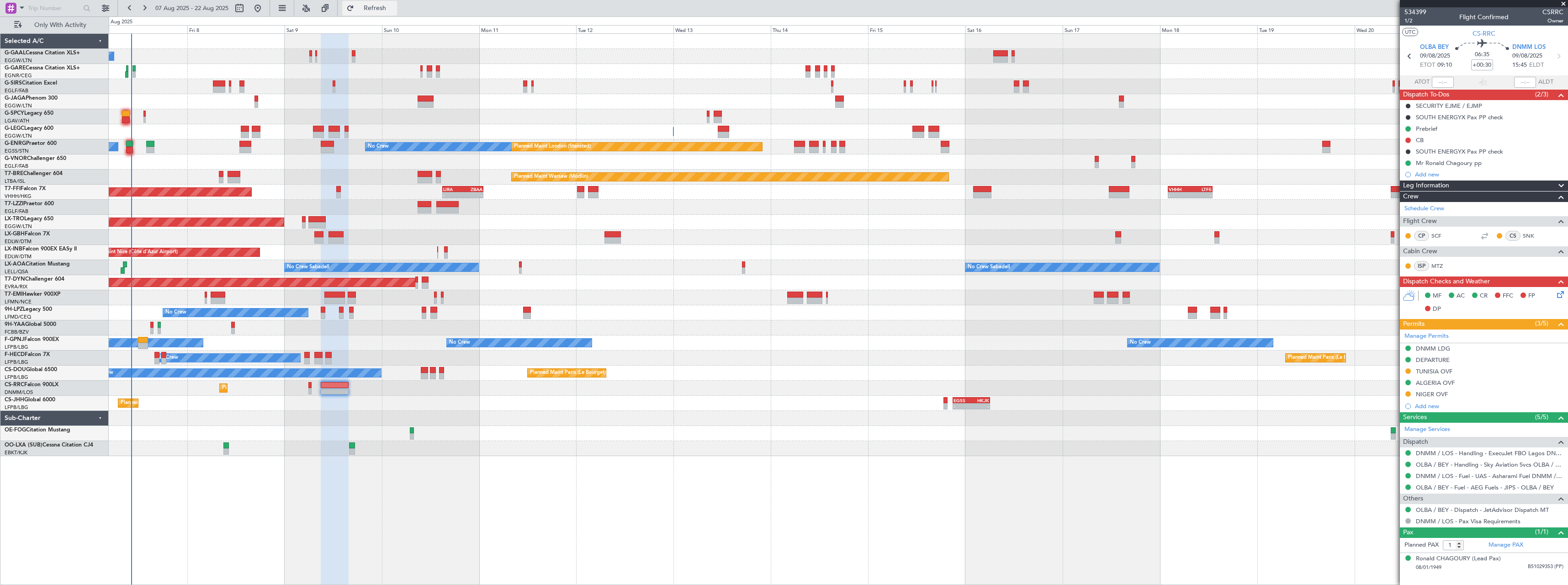 click on "Refresh" 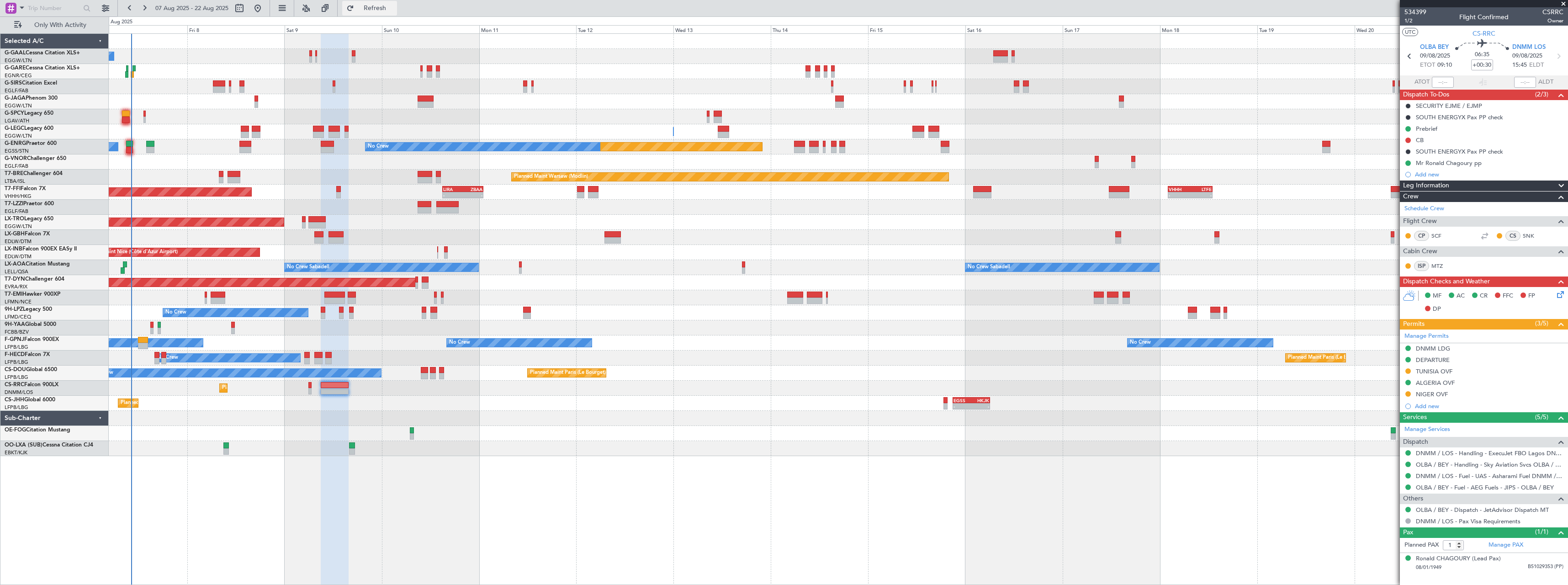 click on "Refresh" 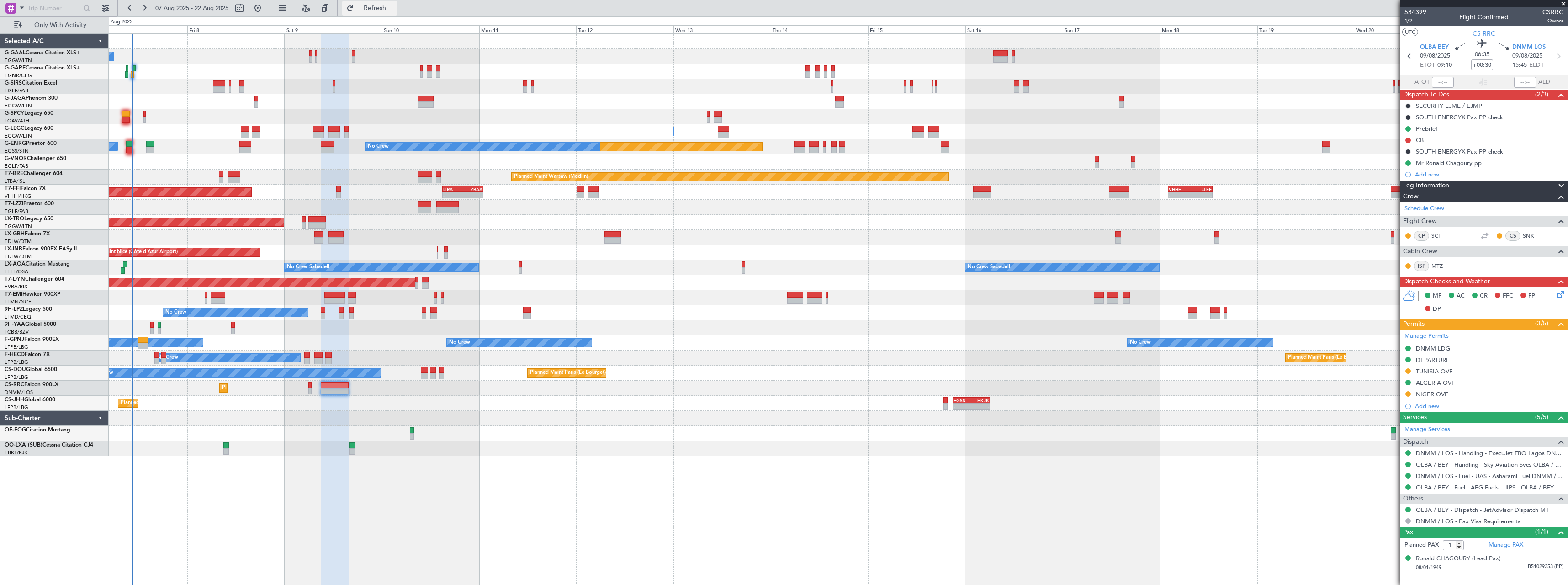 click on "Refresh" 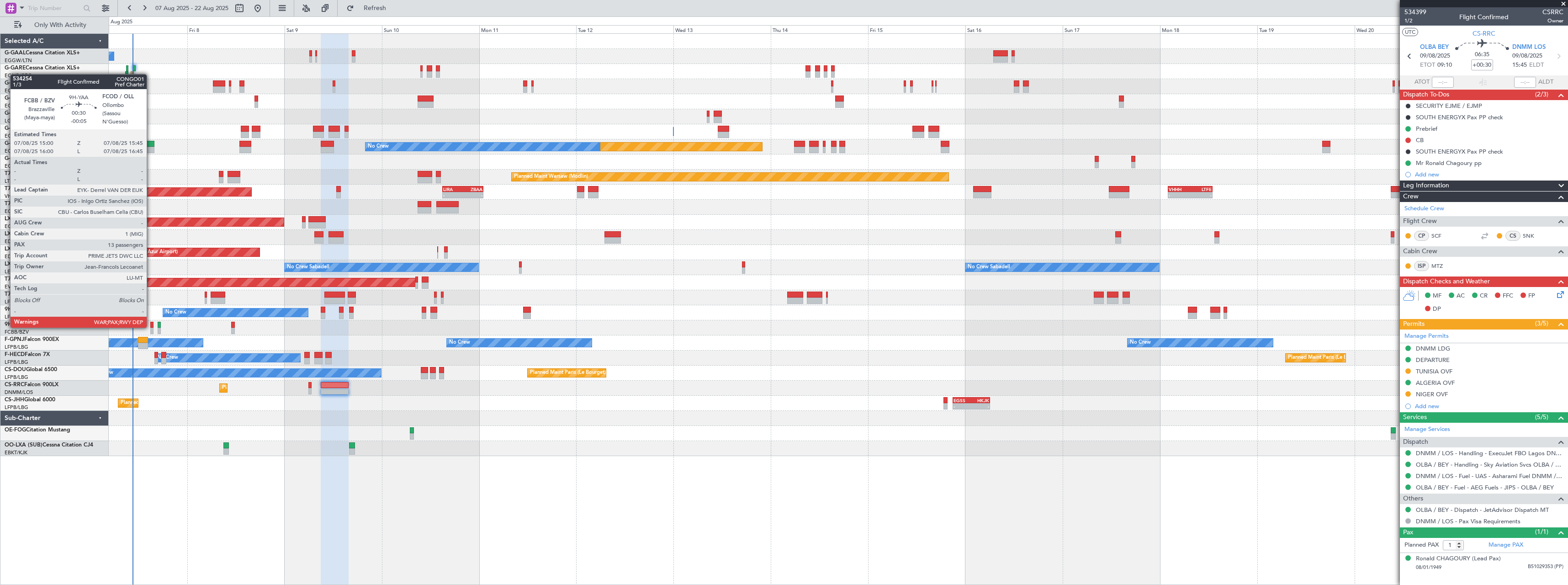 click 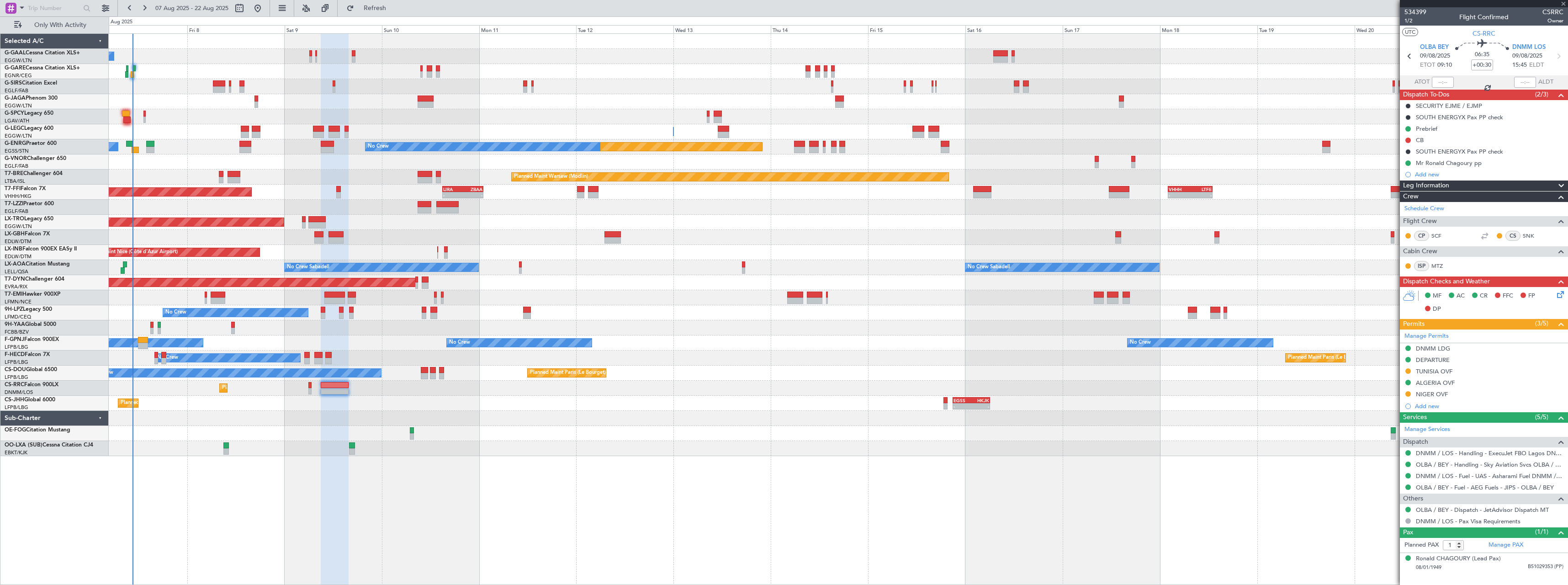 type on "-00:05" 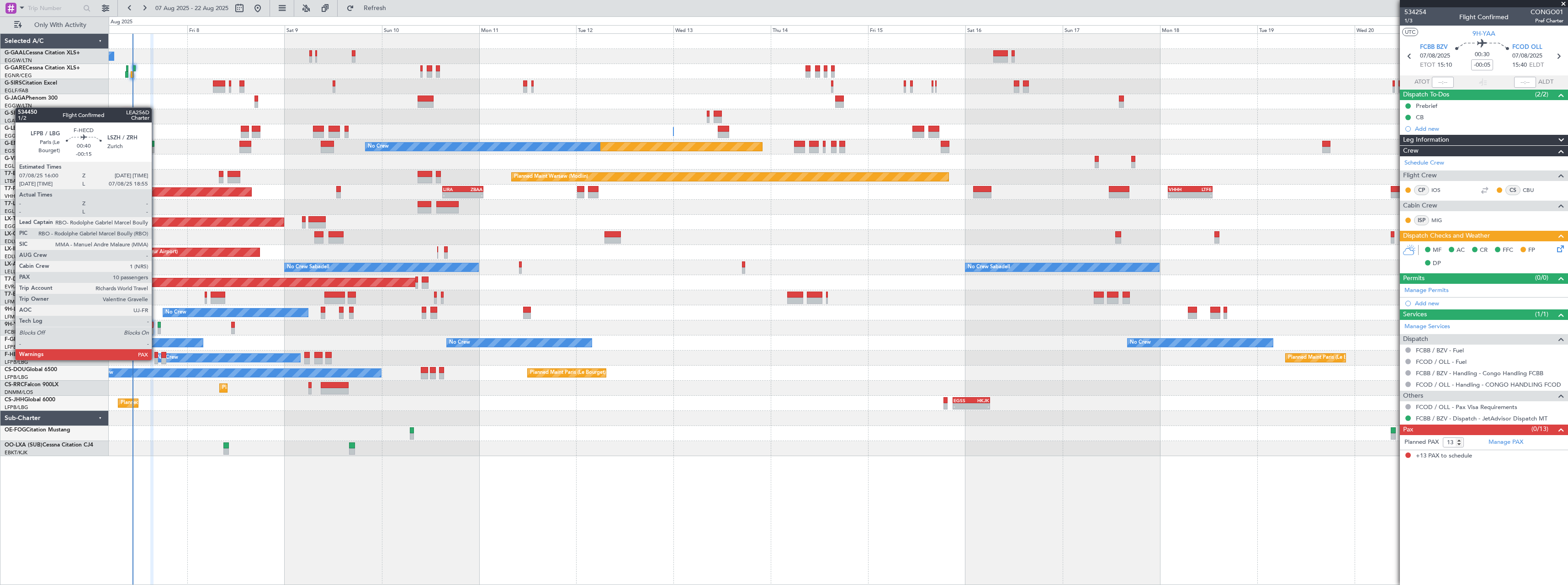 click 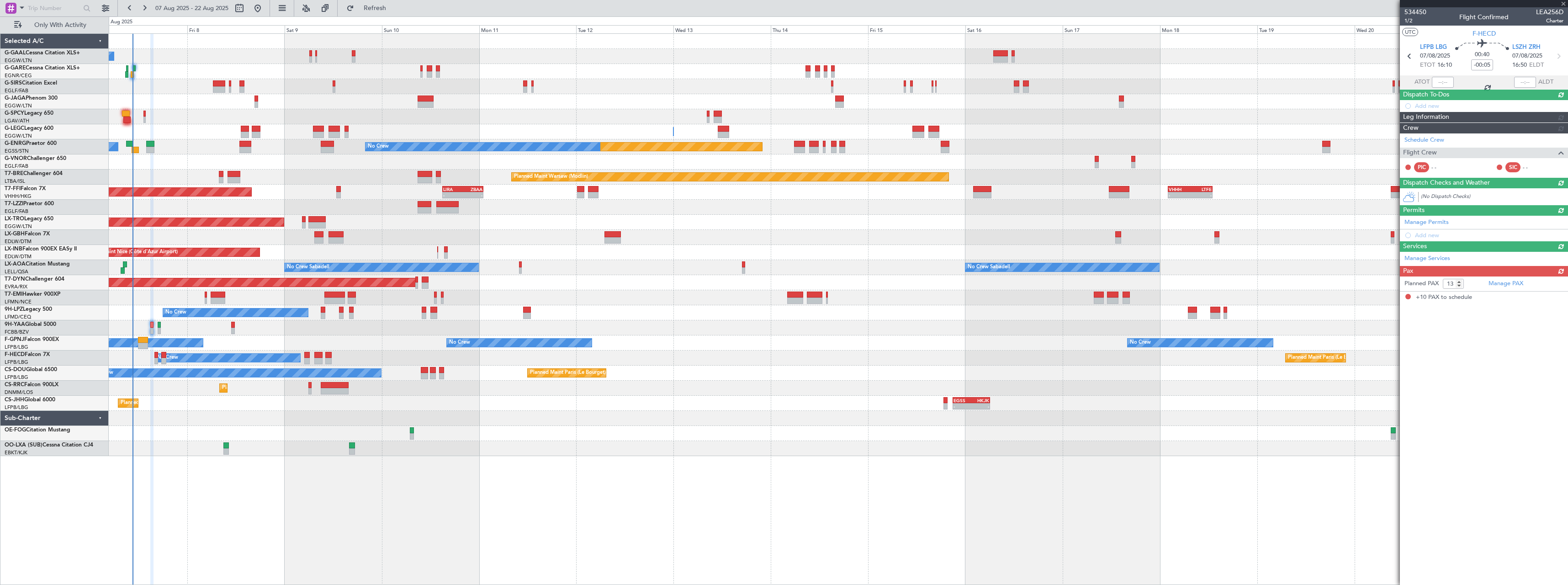 type on "-00:15" 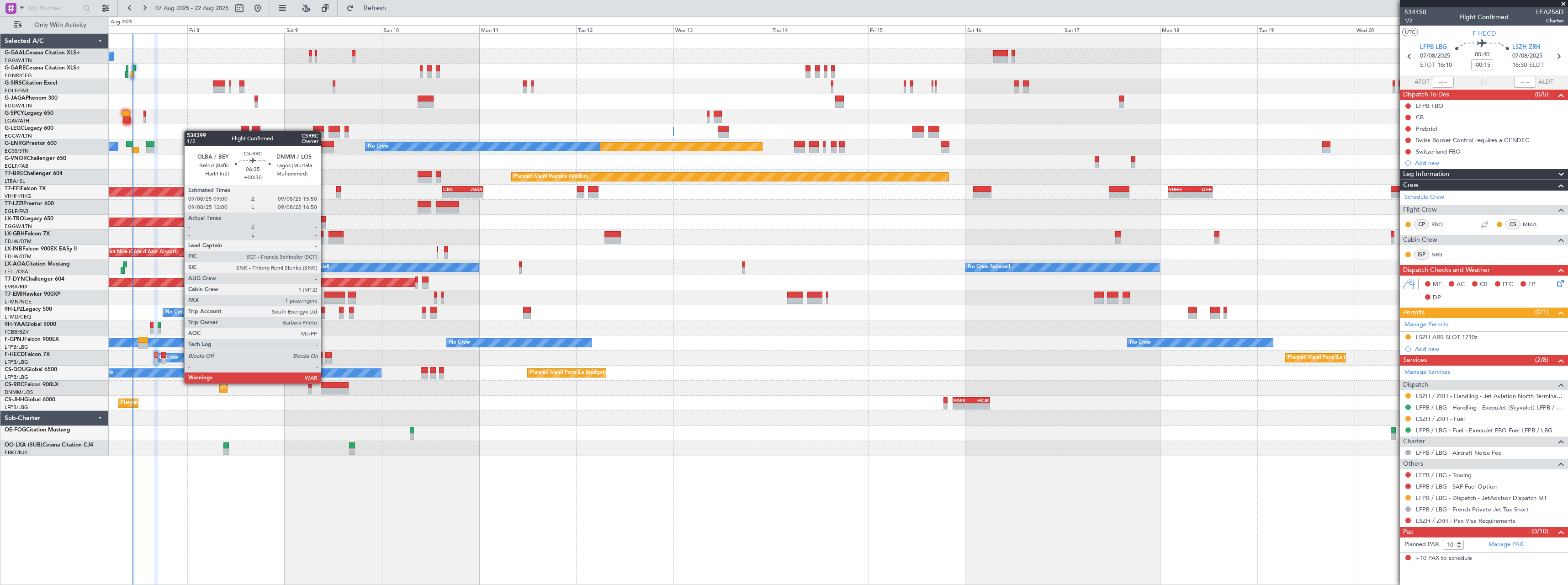 click 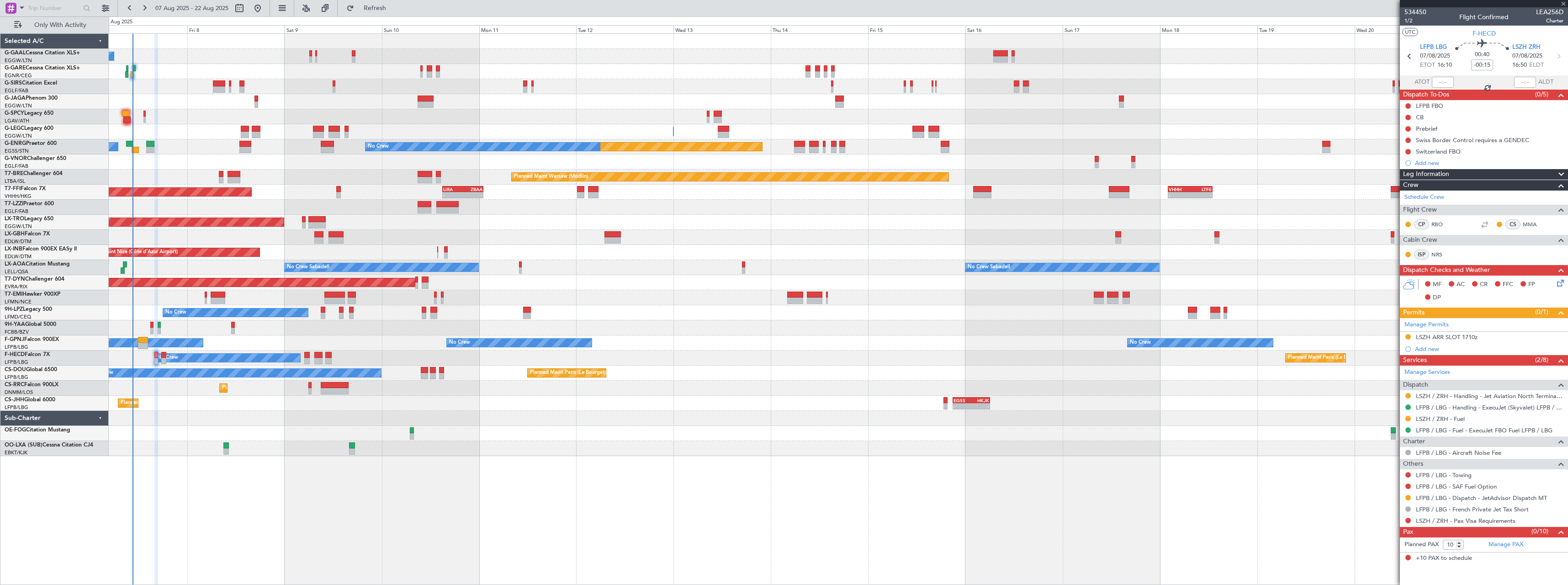 type on "+00:30" 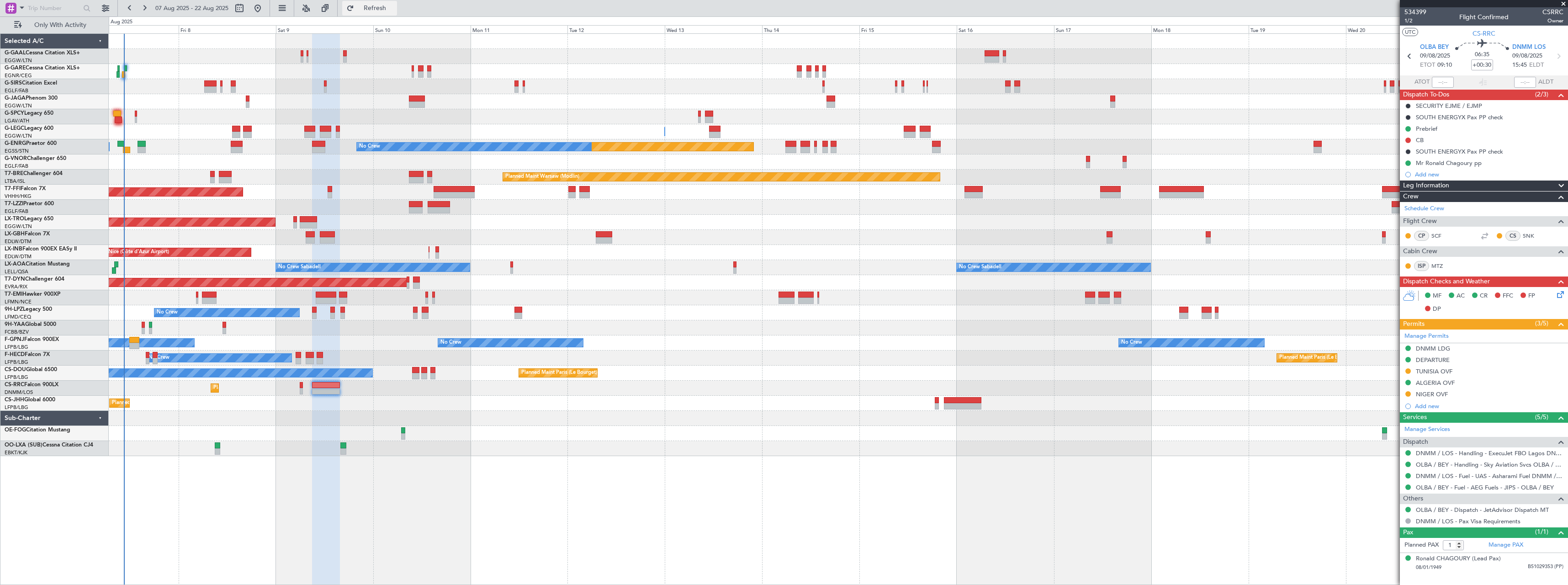 click on "Refresh" 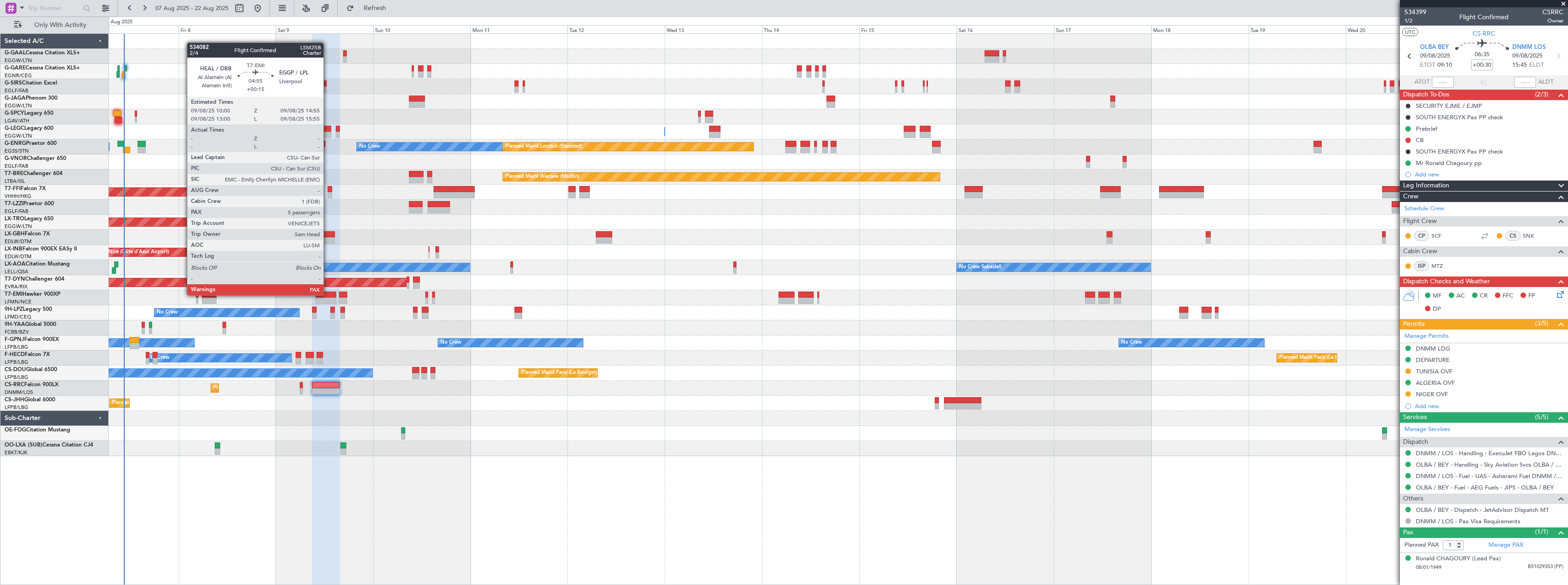 click 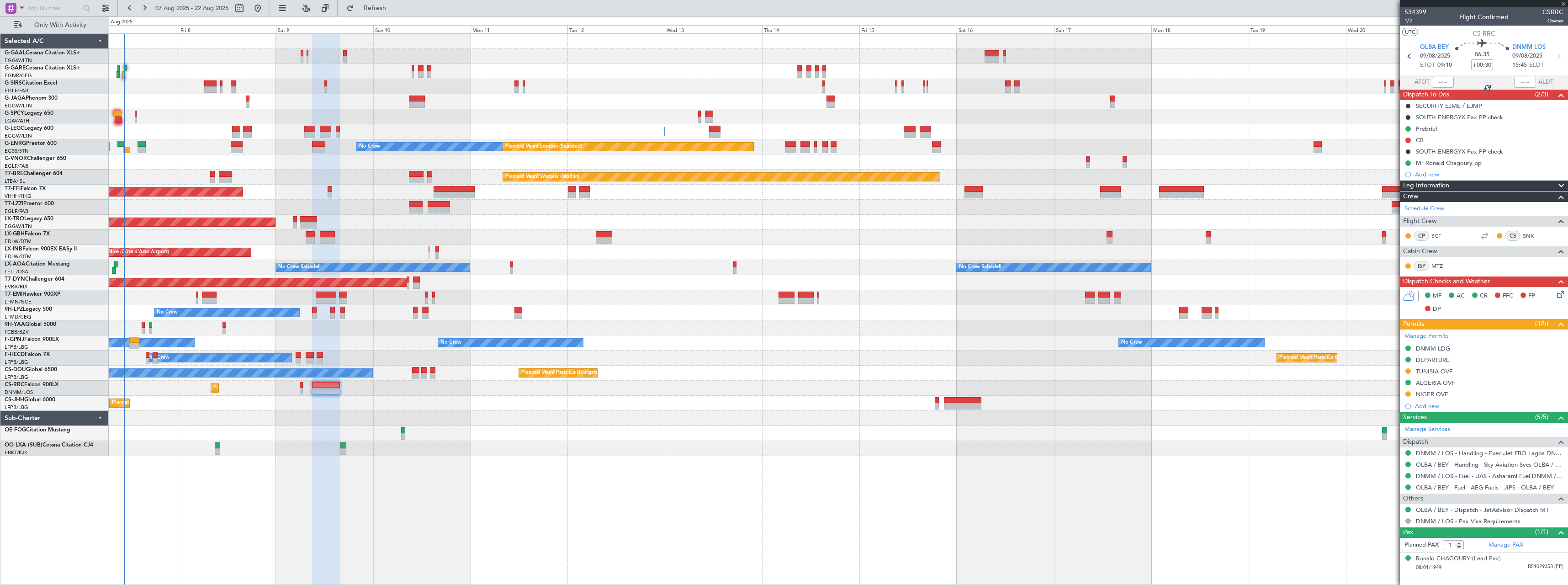 type on "+00:15" 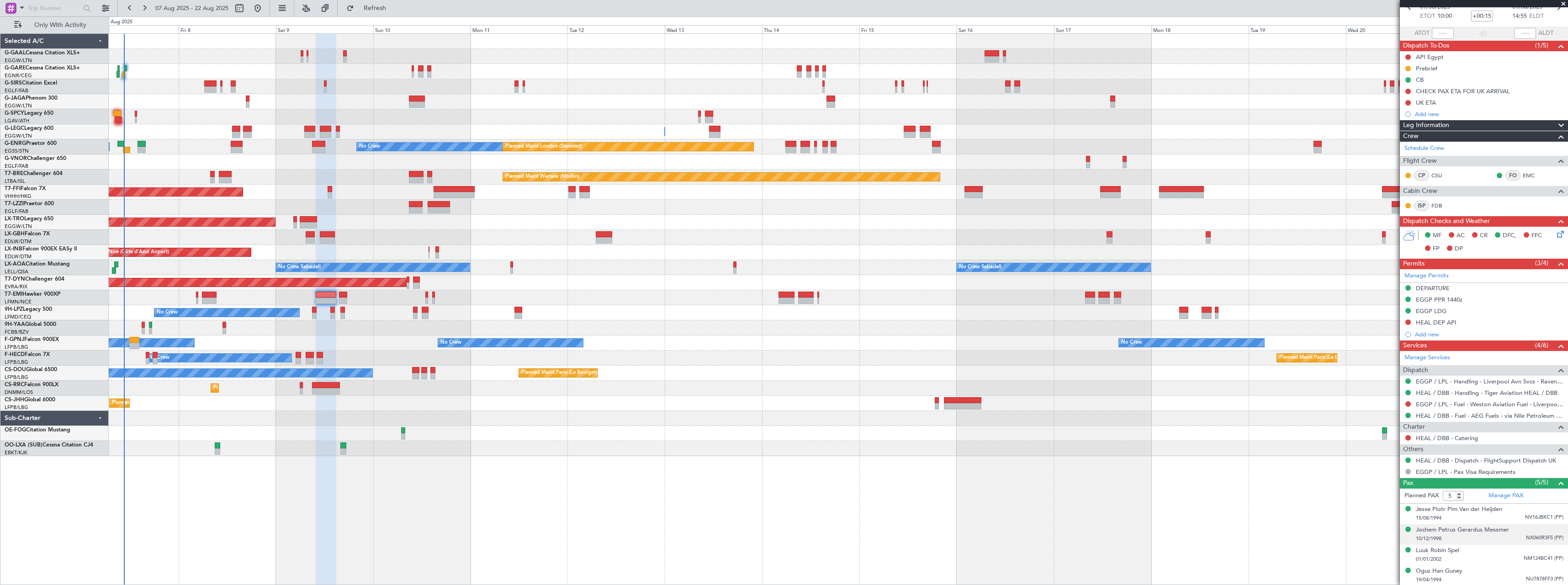 scroll, scrollTop: 70, scrollLeft: 0, axis: vertical 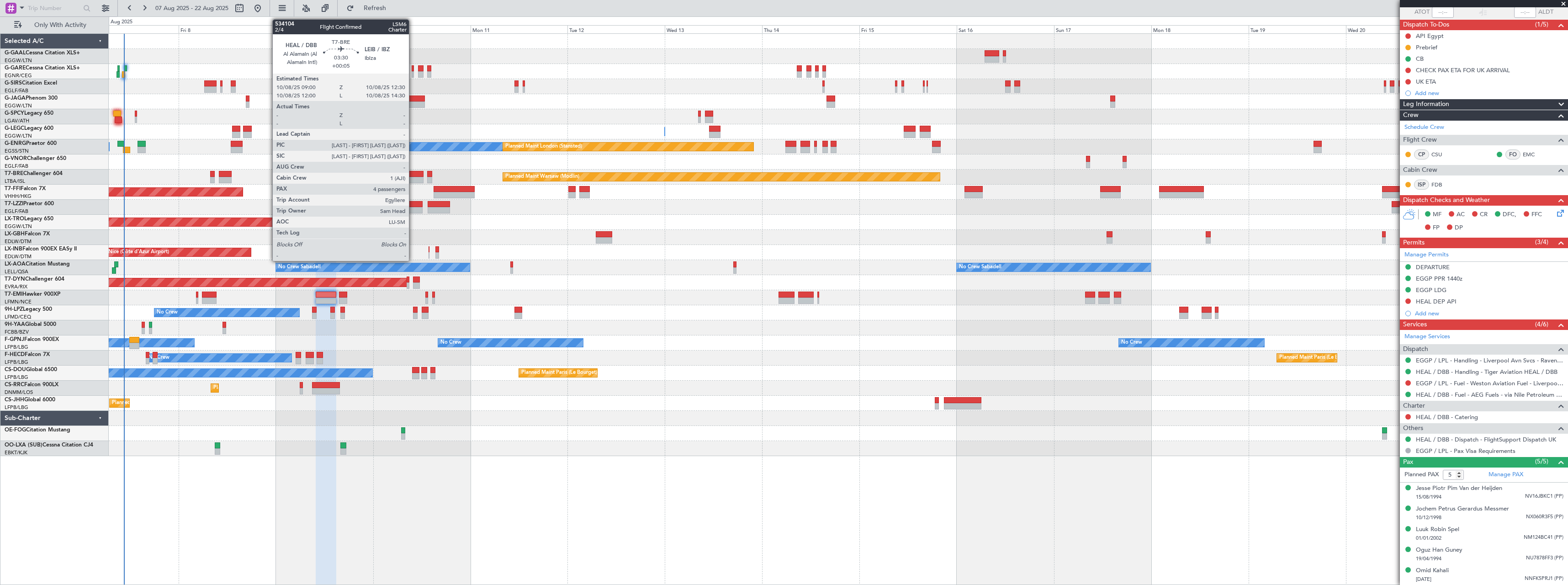 click 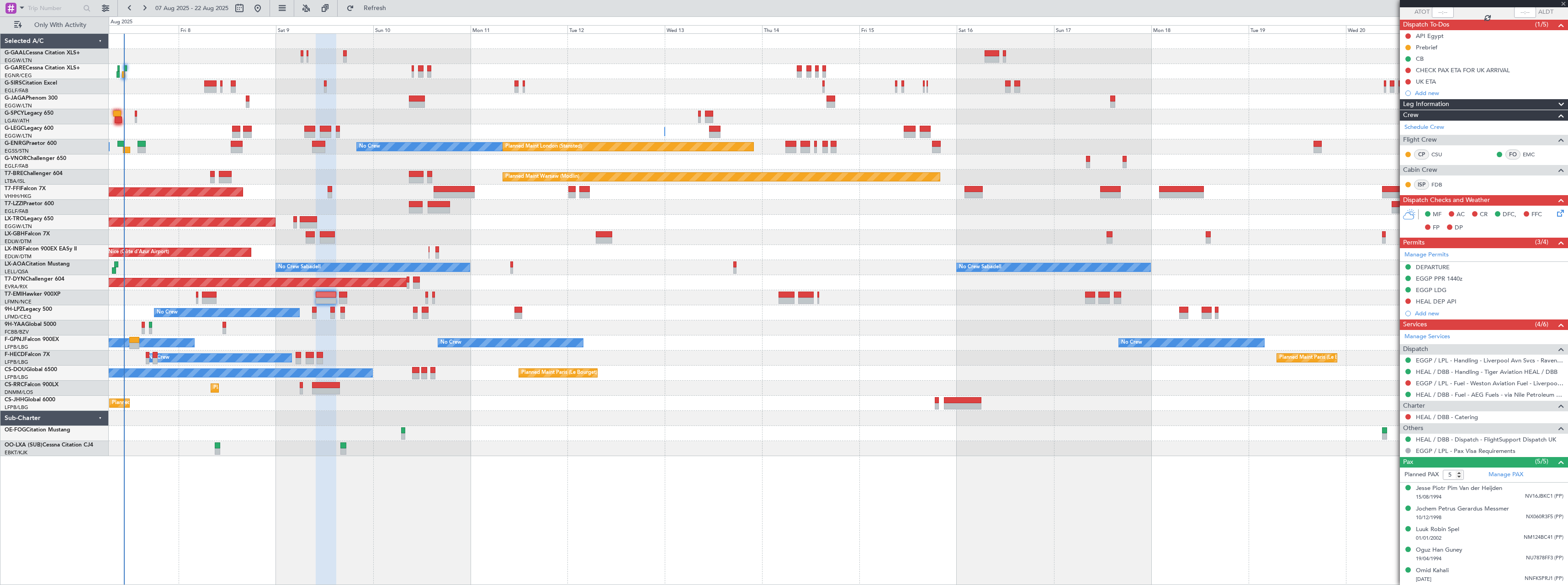type on "+00:05" 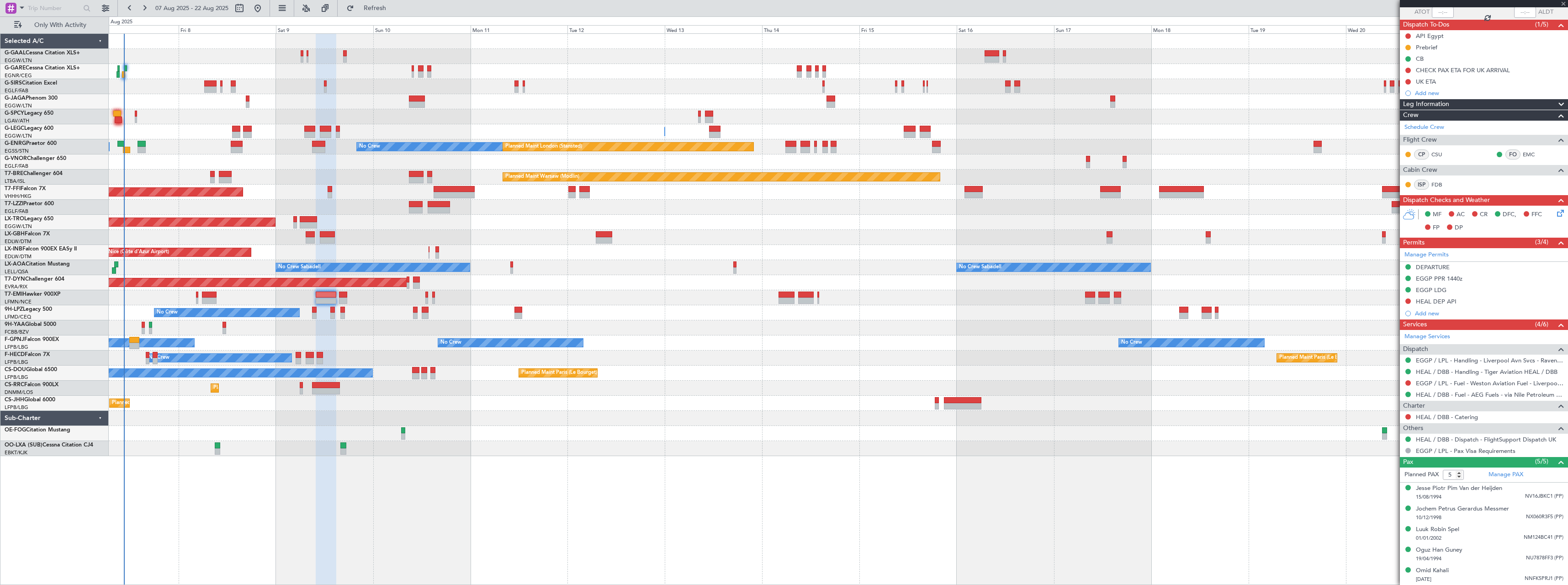 type on "4" 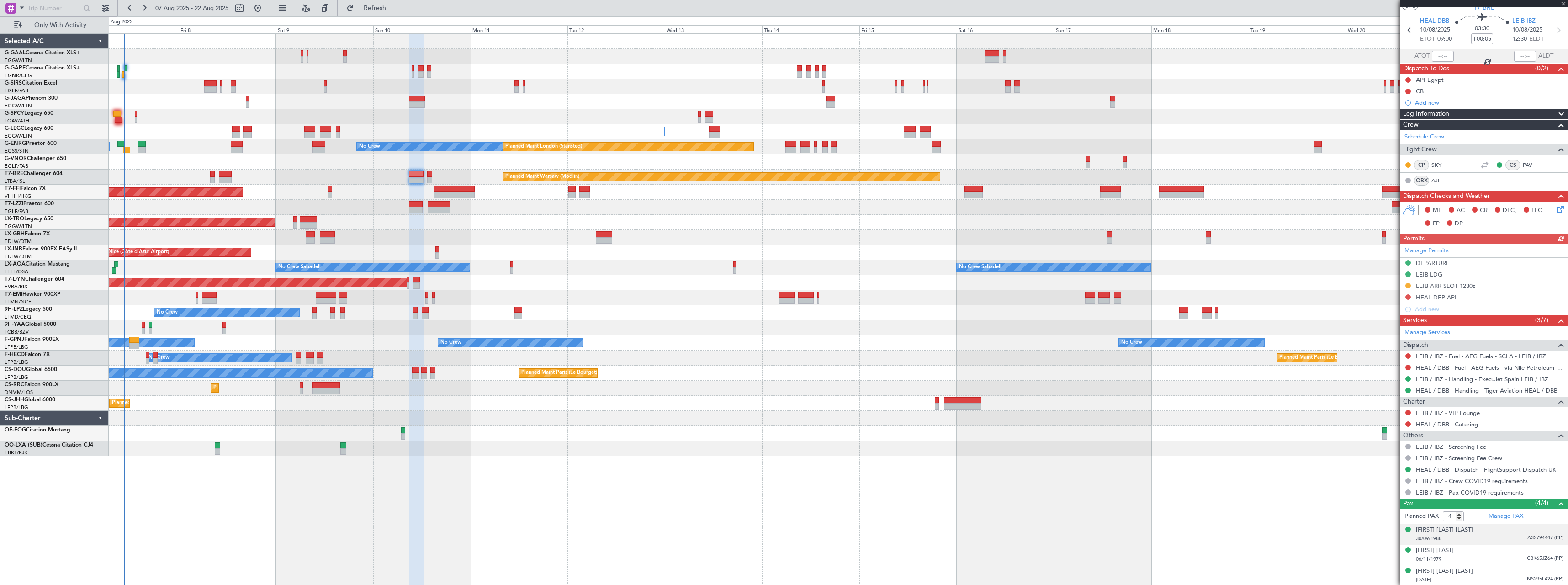 scroll, scrollTop: 47, scrollLeft: 0, axis: vertical 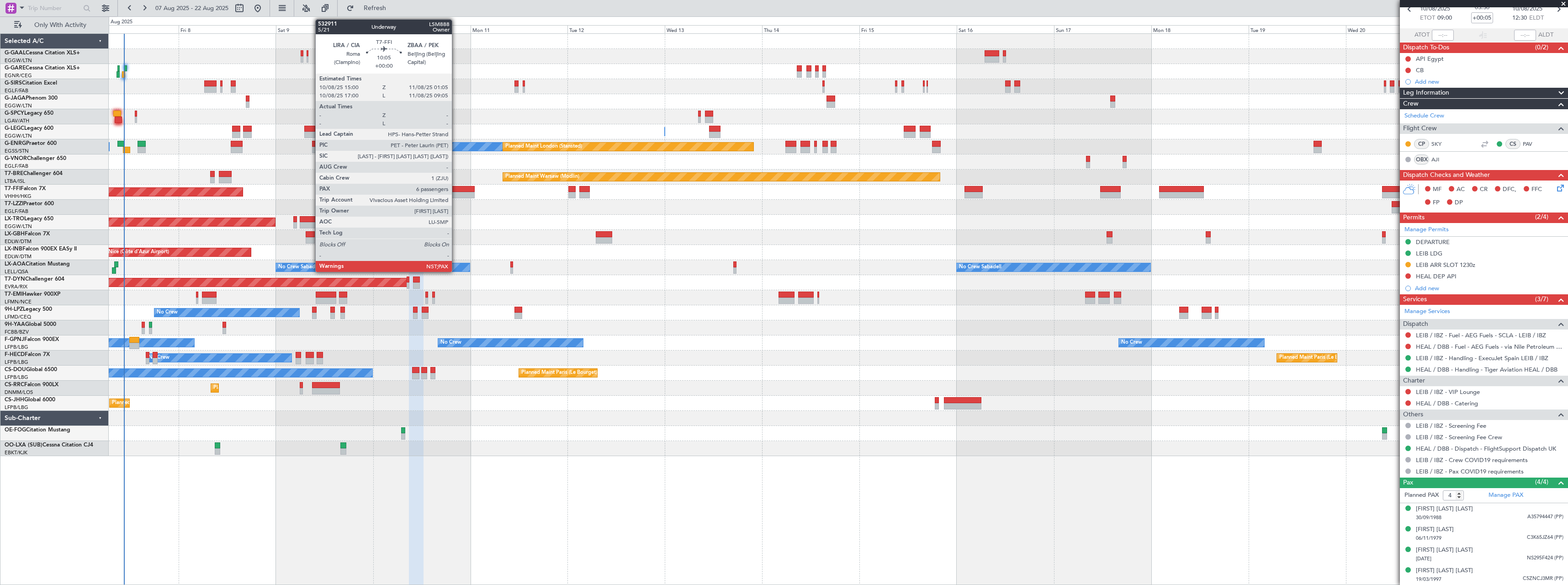 click 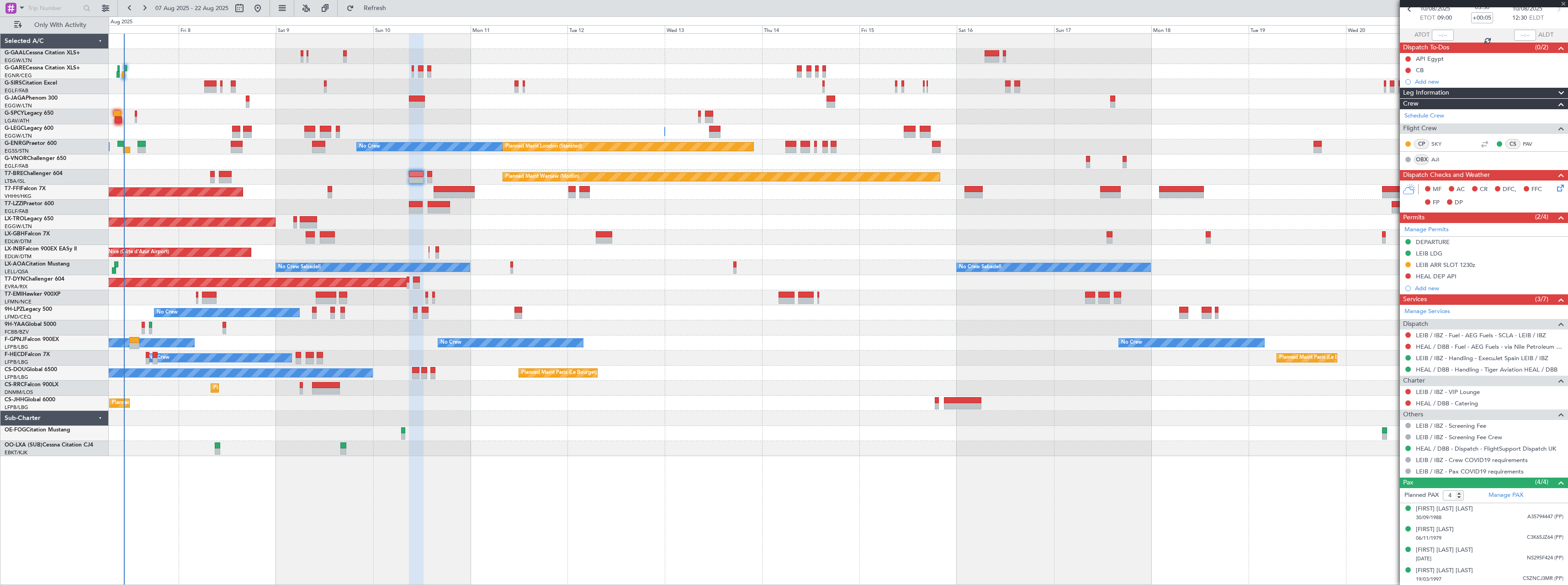type 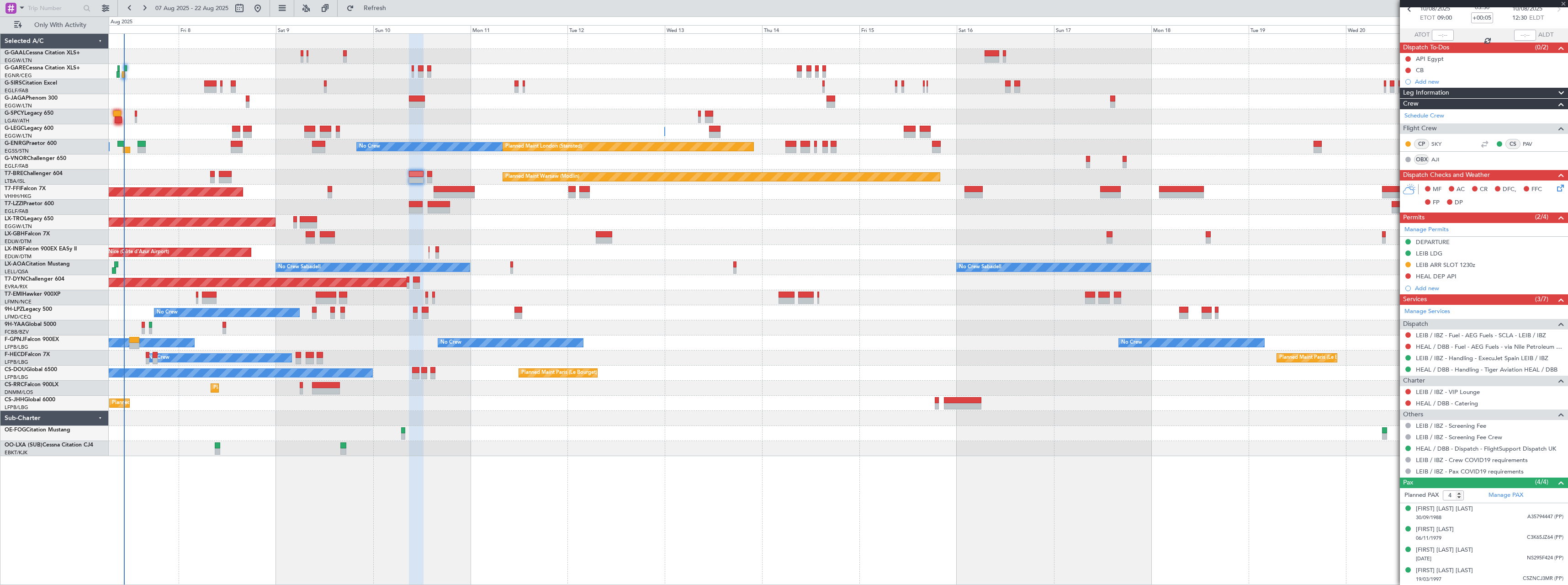 type on "7" 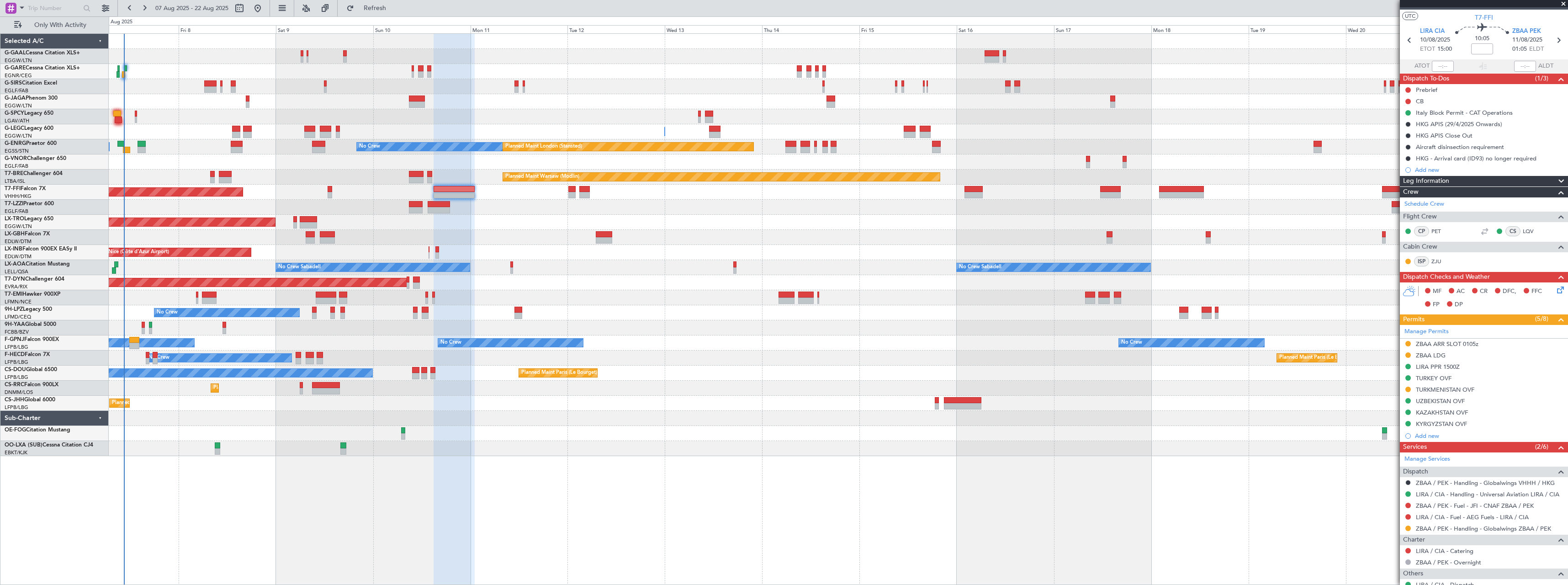 scroll, scrollTop: 0, scrollLeft: 0, axis: both 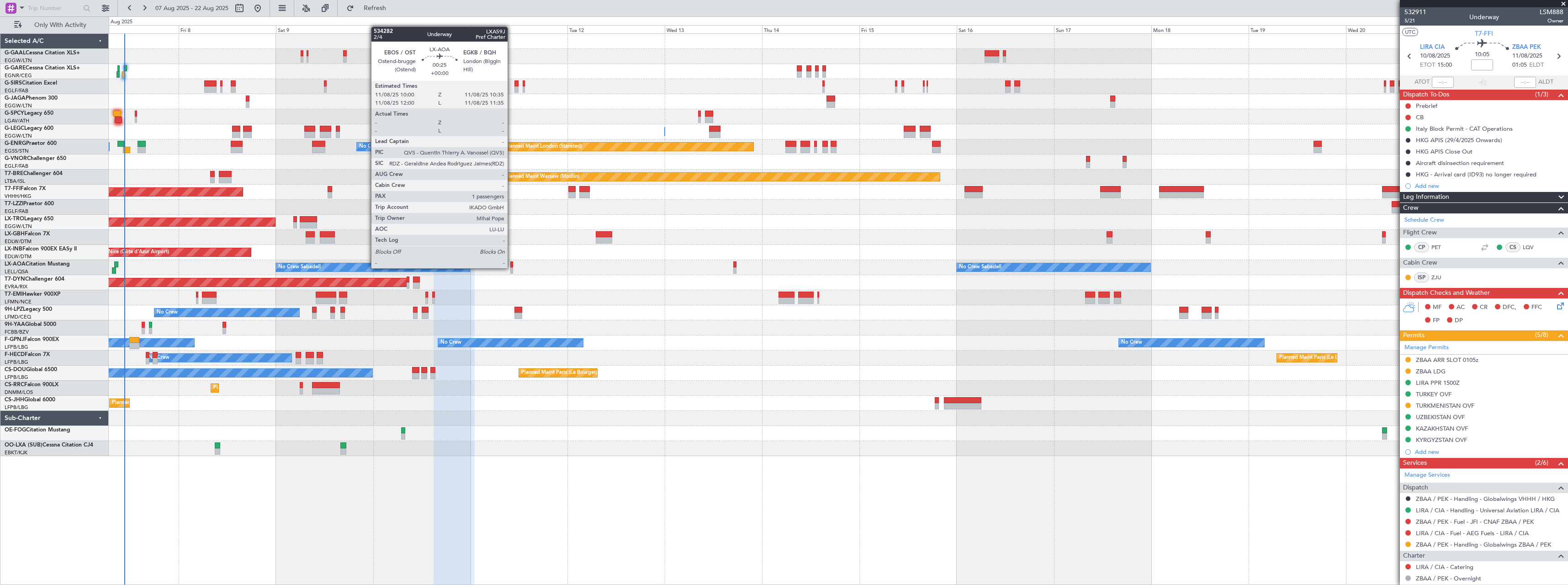 click 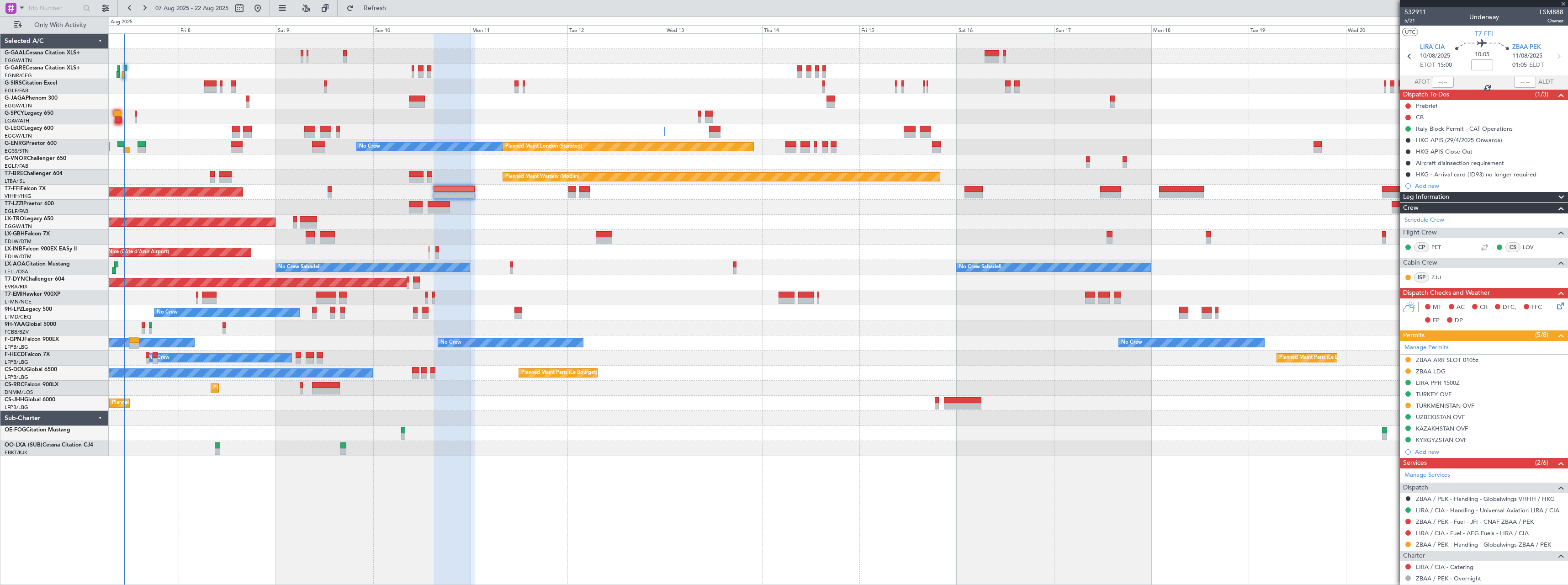 type on "1" 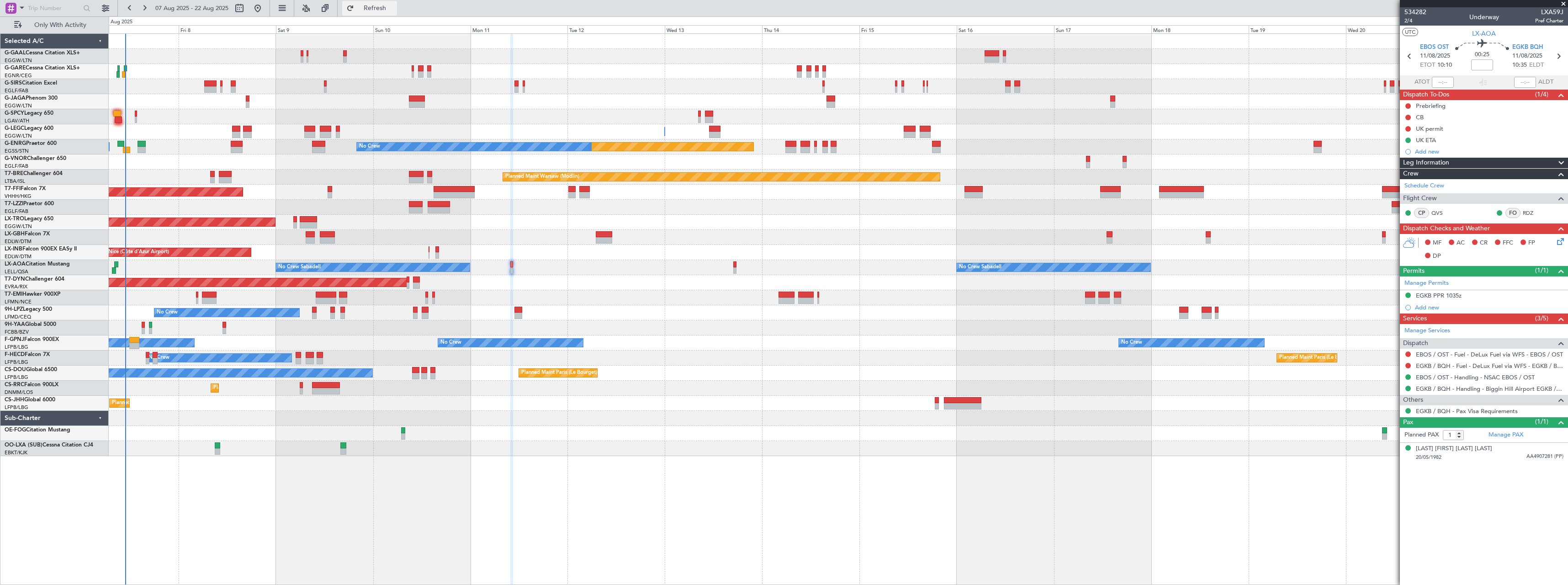click on "Refresh" 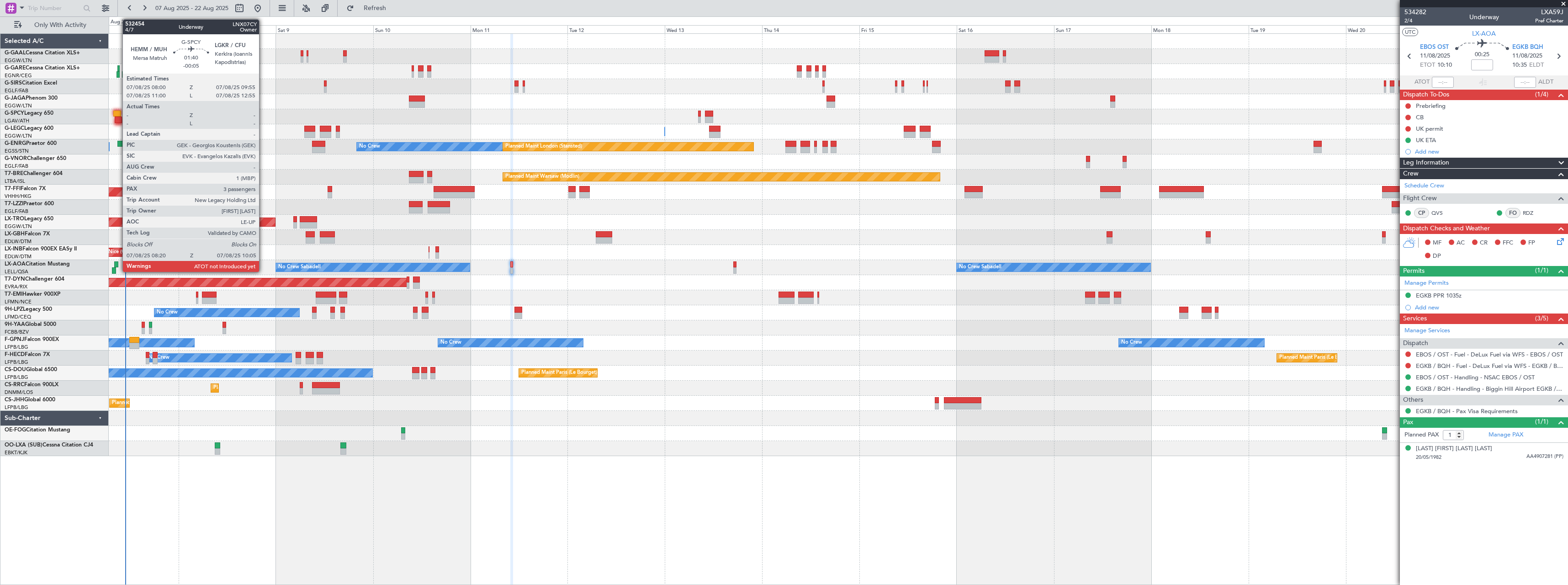 click 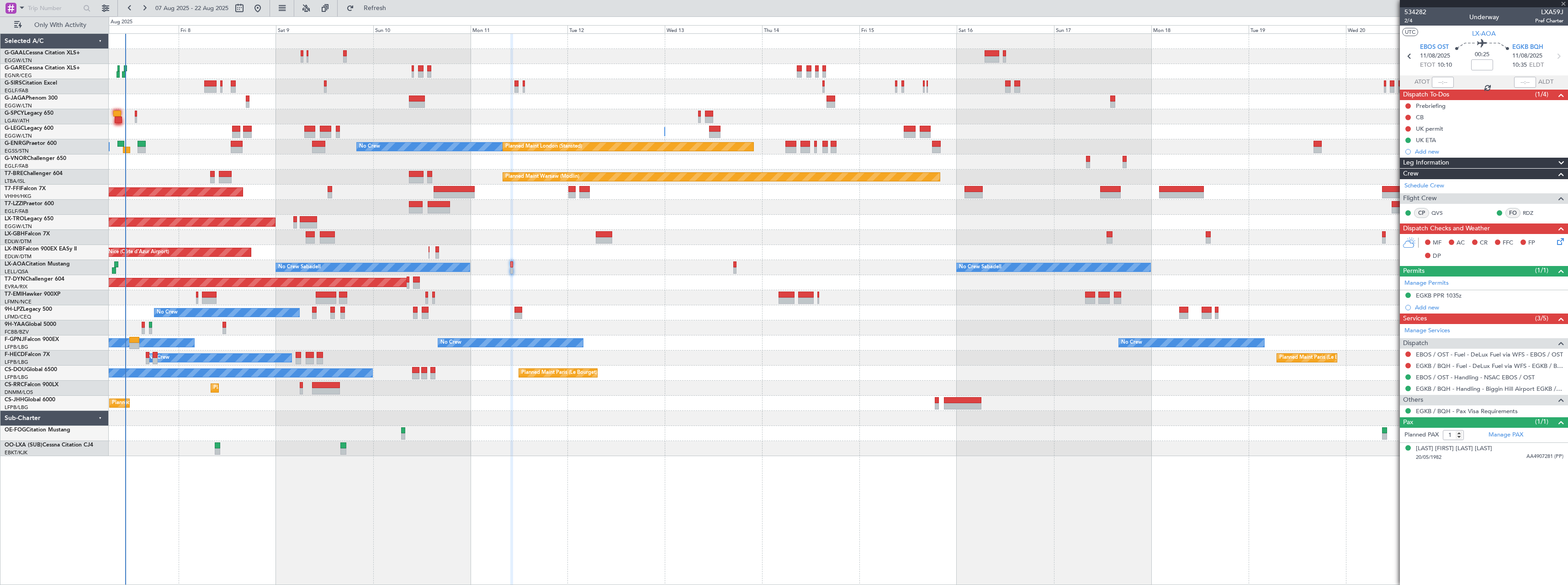 type on "-00:05" 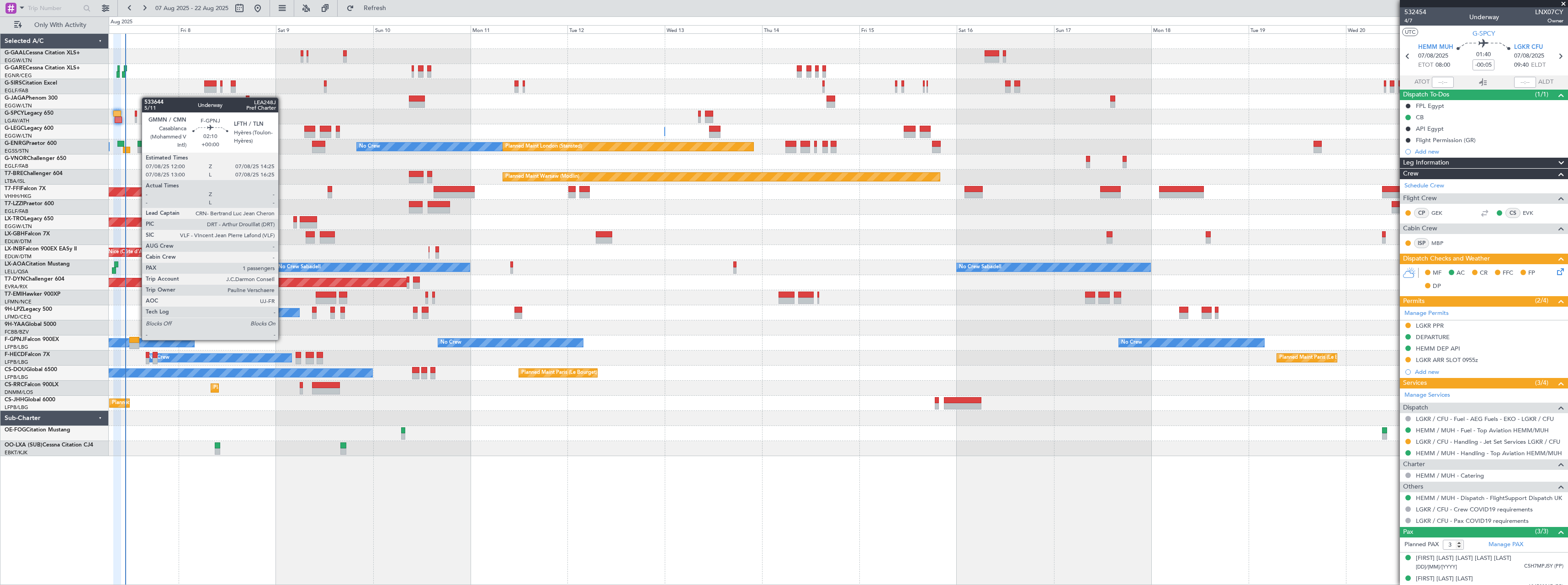 click 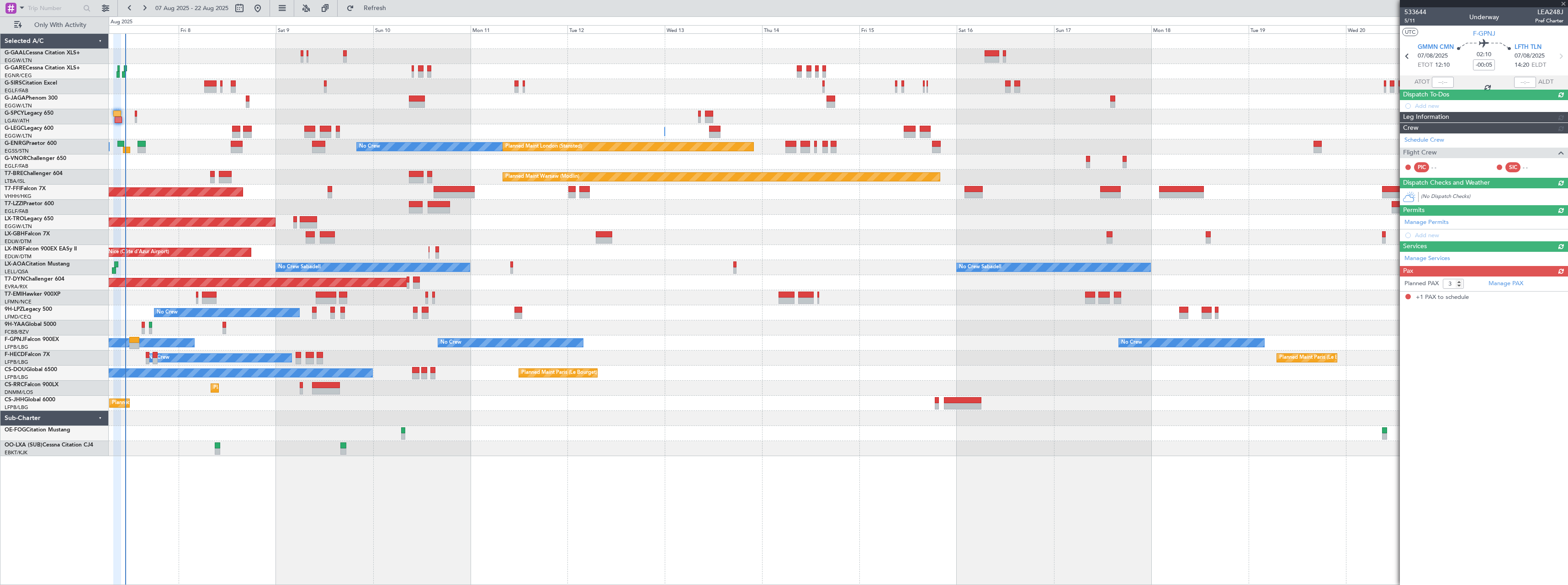 type 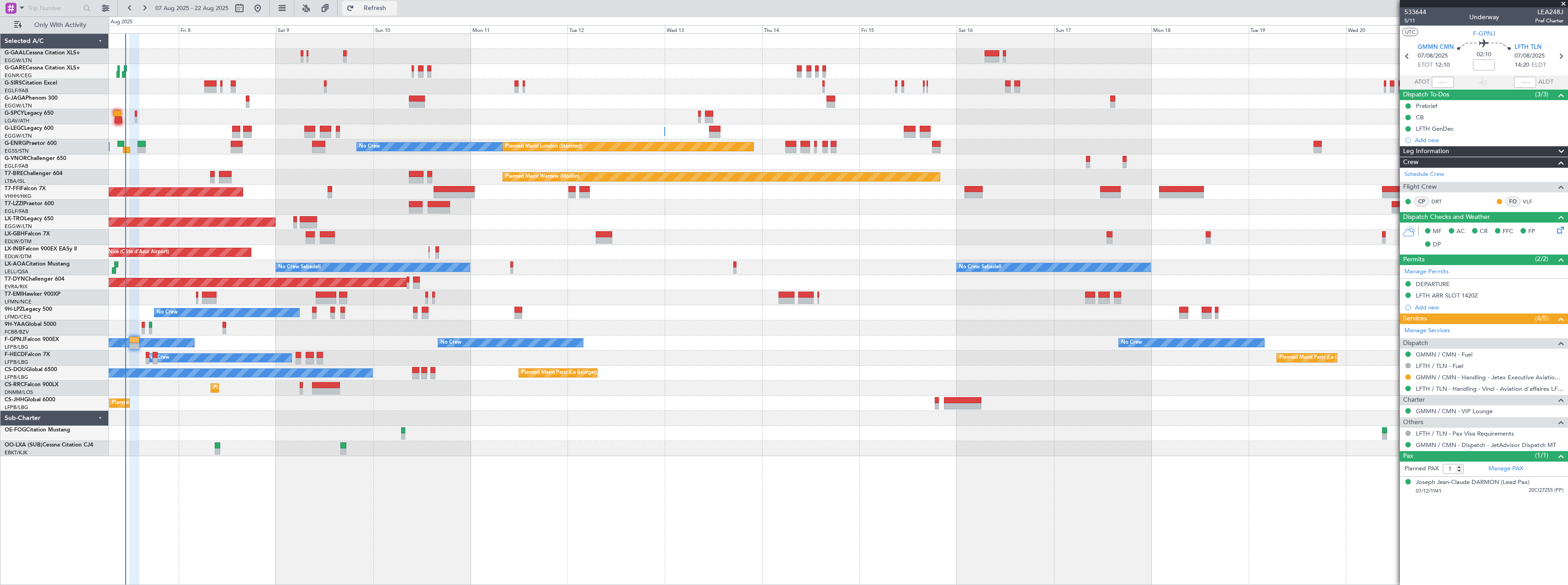 click on "Refresh" 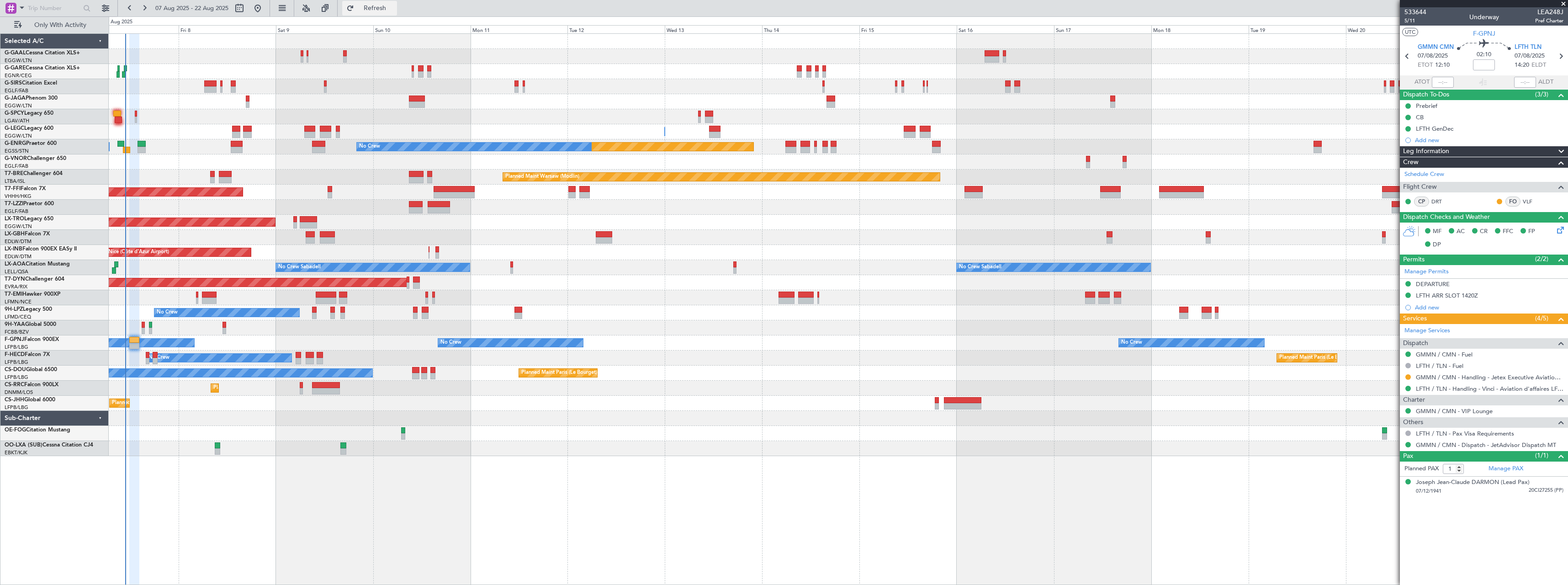 click on "Refresh" 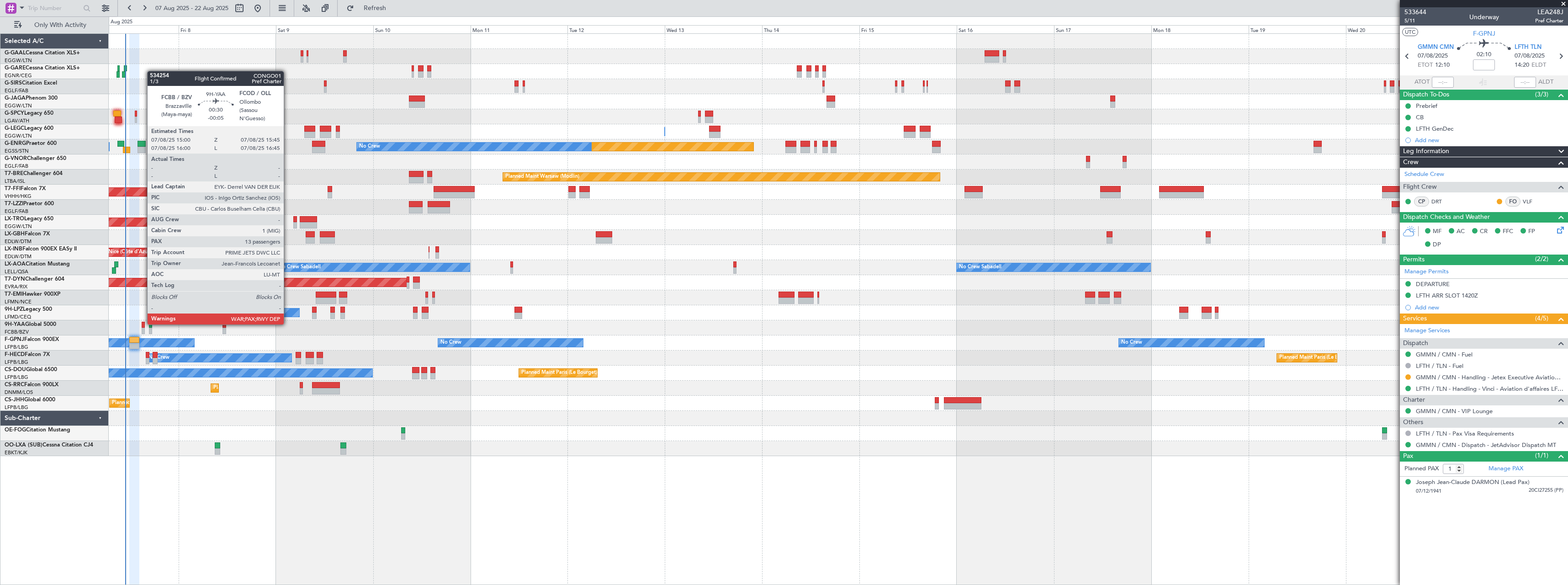 click 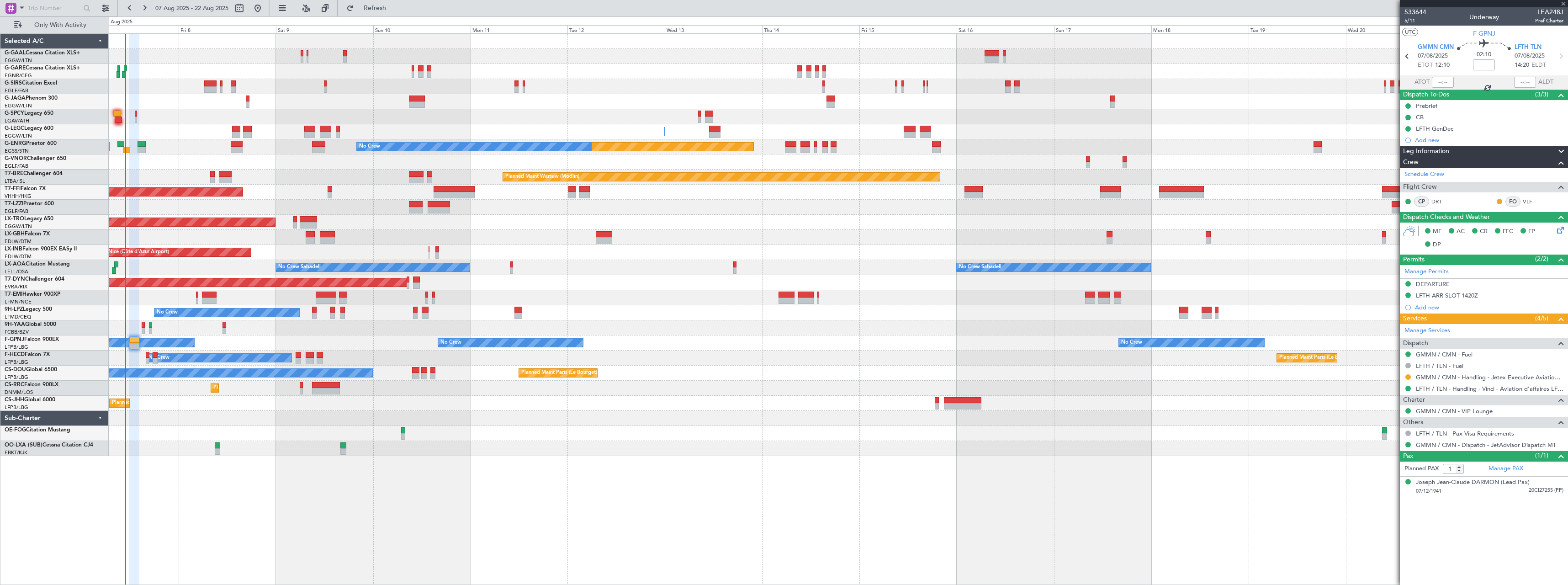 type on "-00:05" 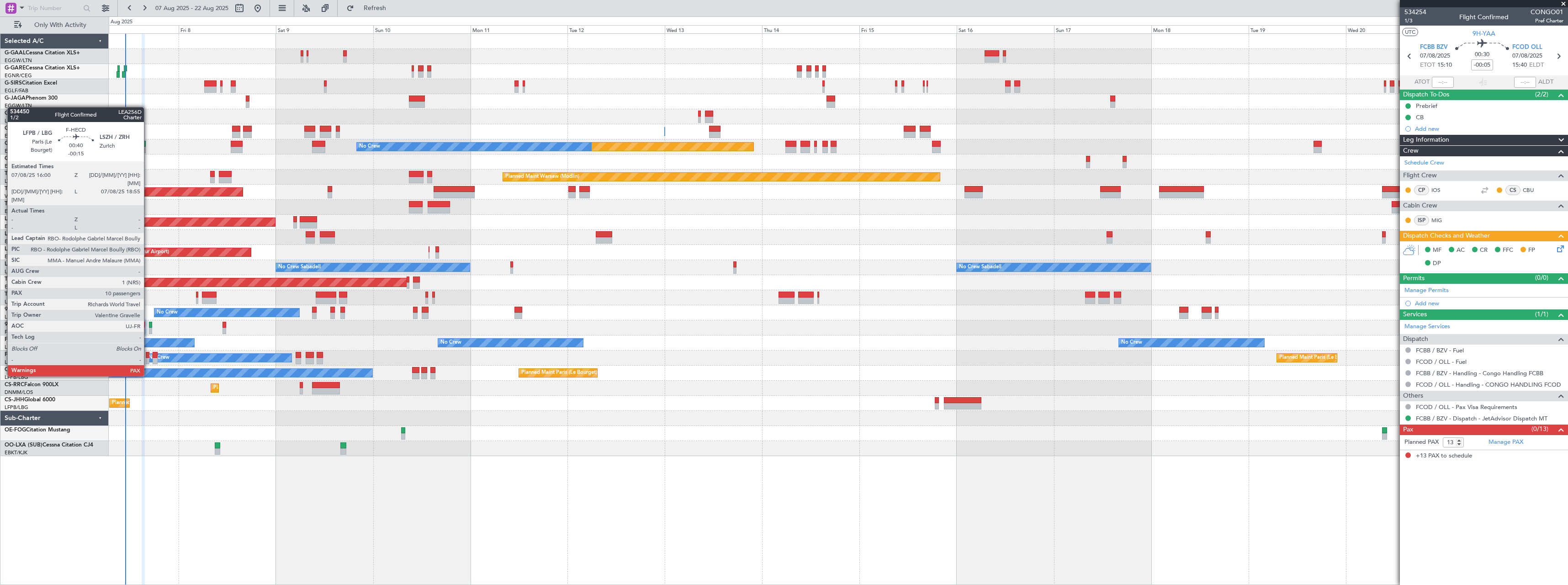 click 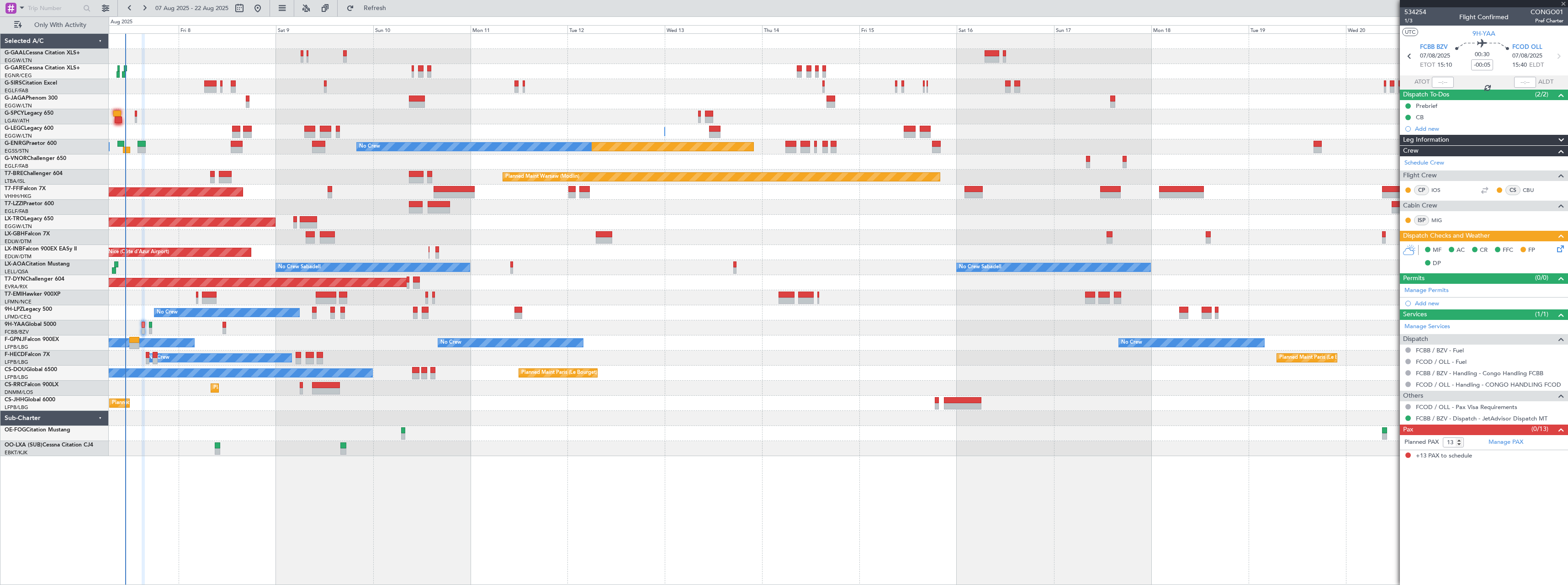 type on "-00:15" 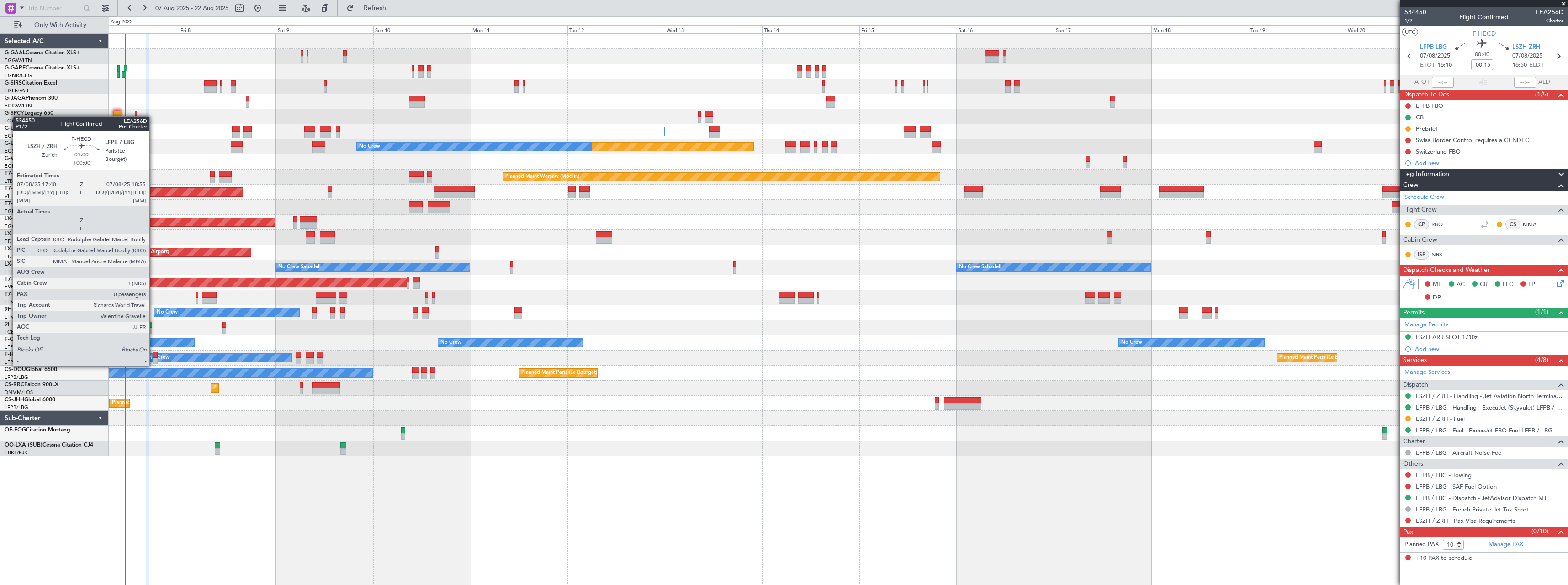 click 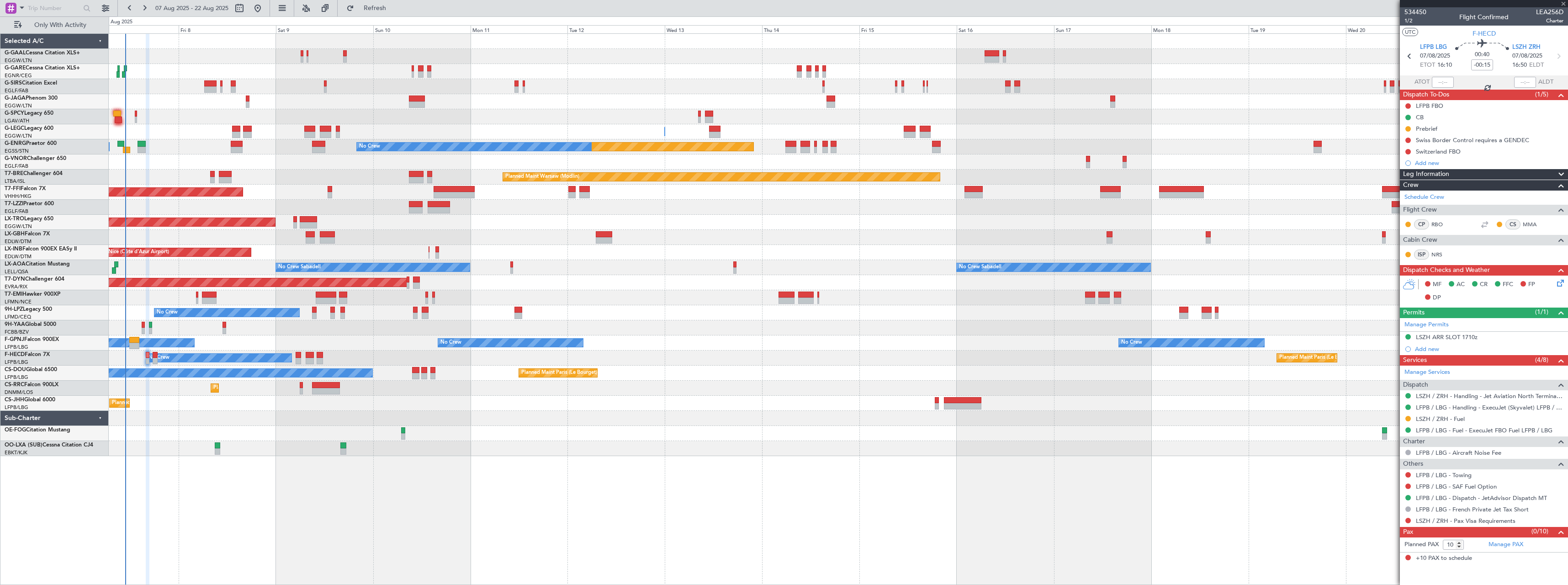 type 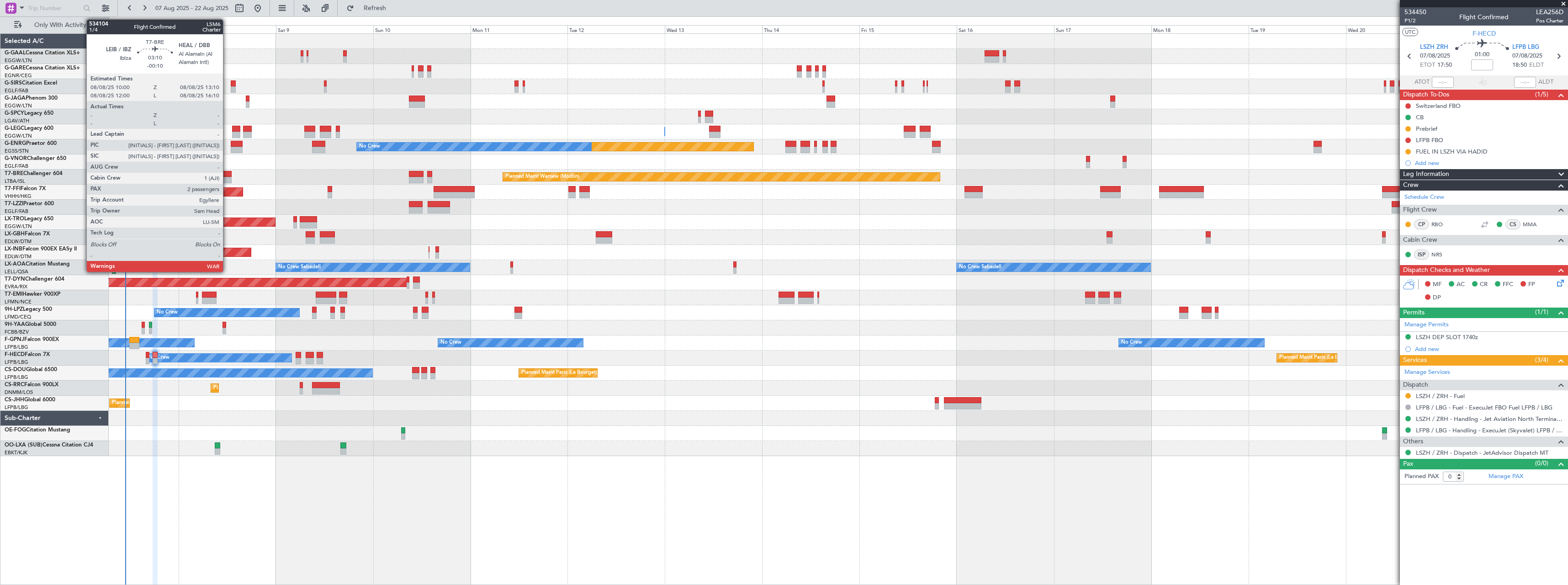 click 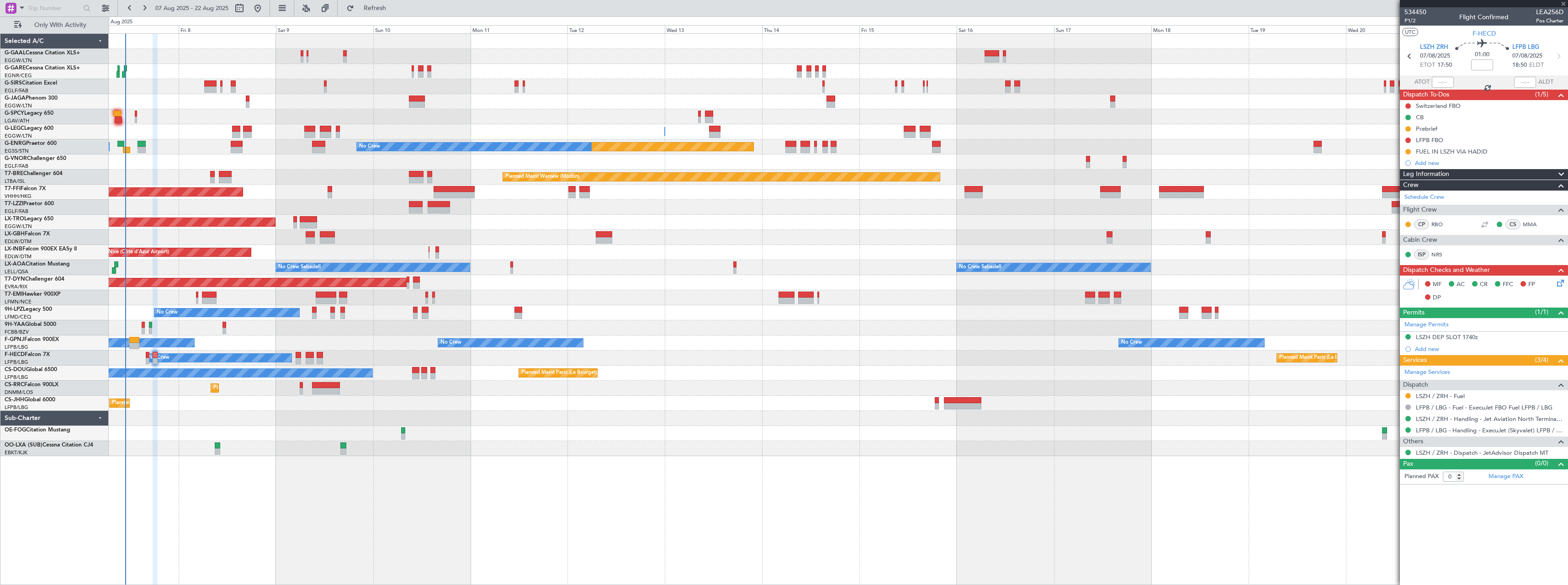 type on "-00:10" 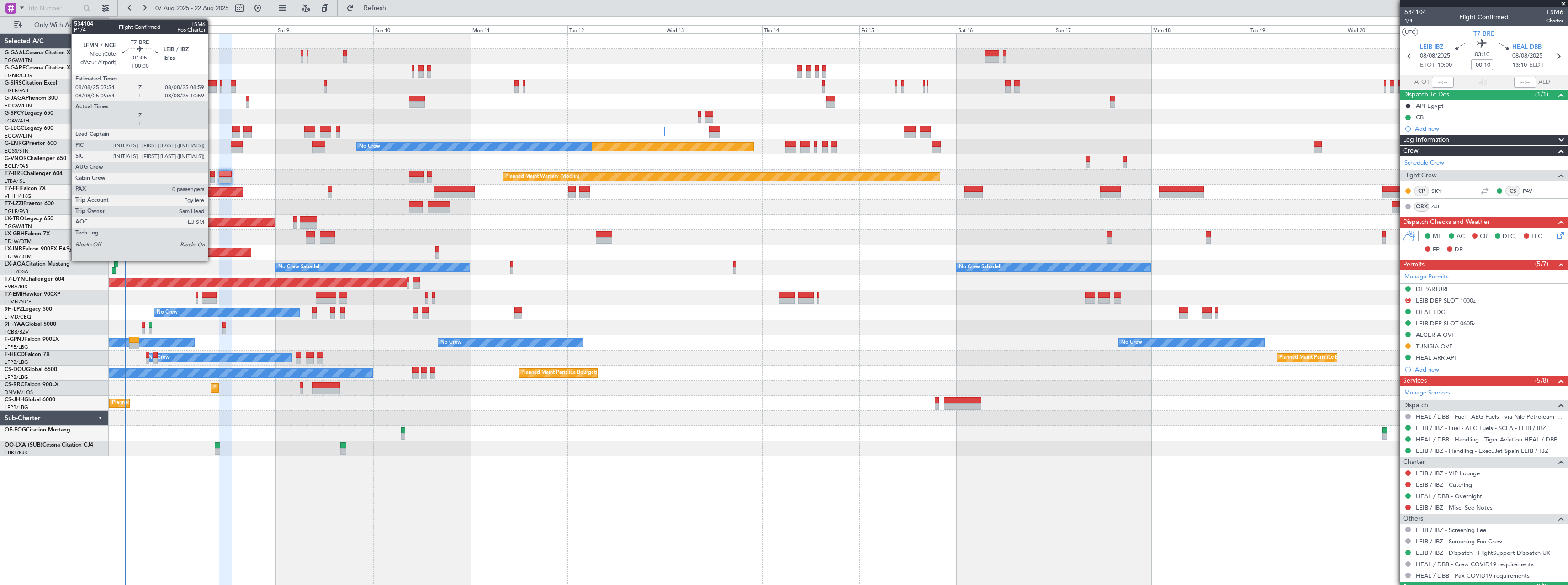 click 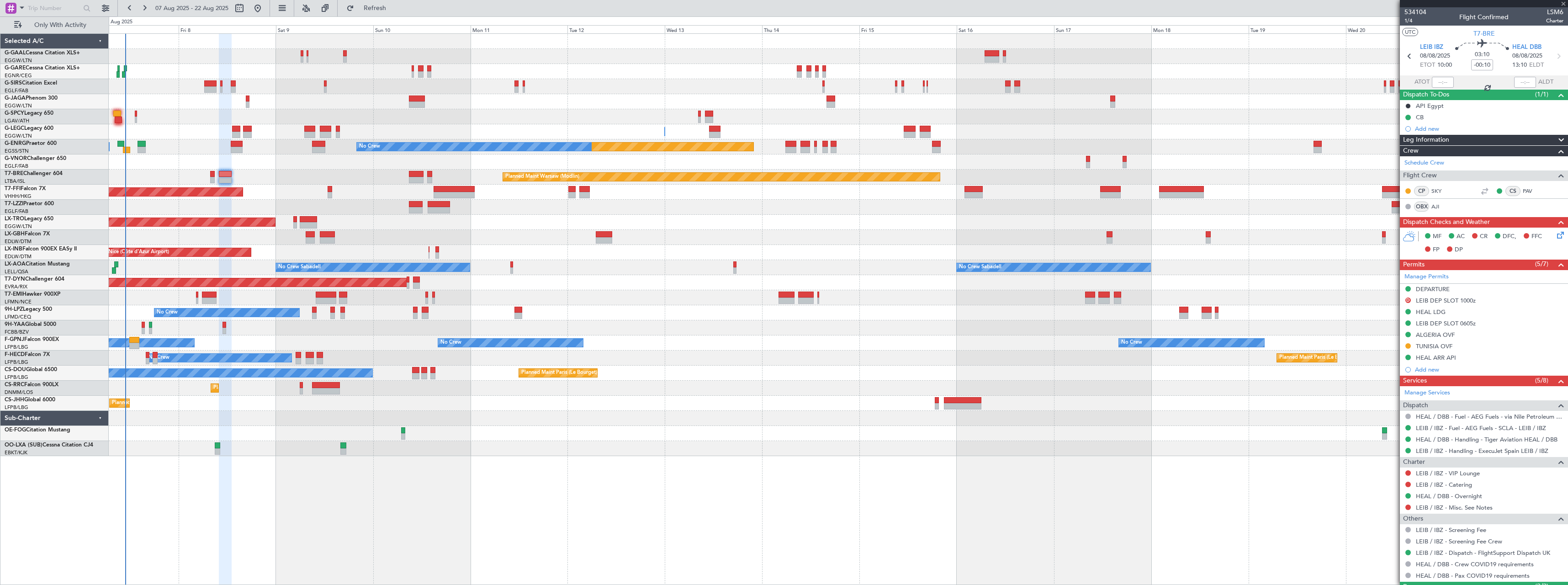 type 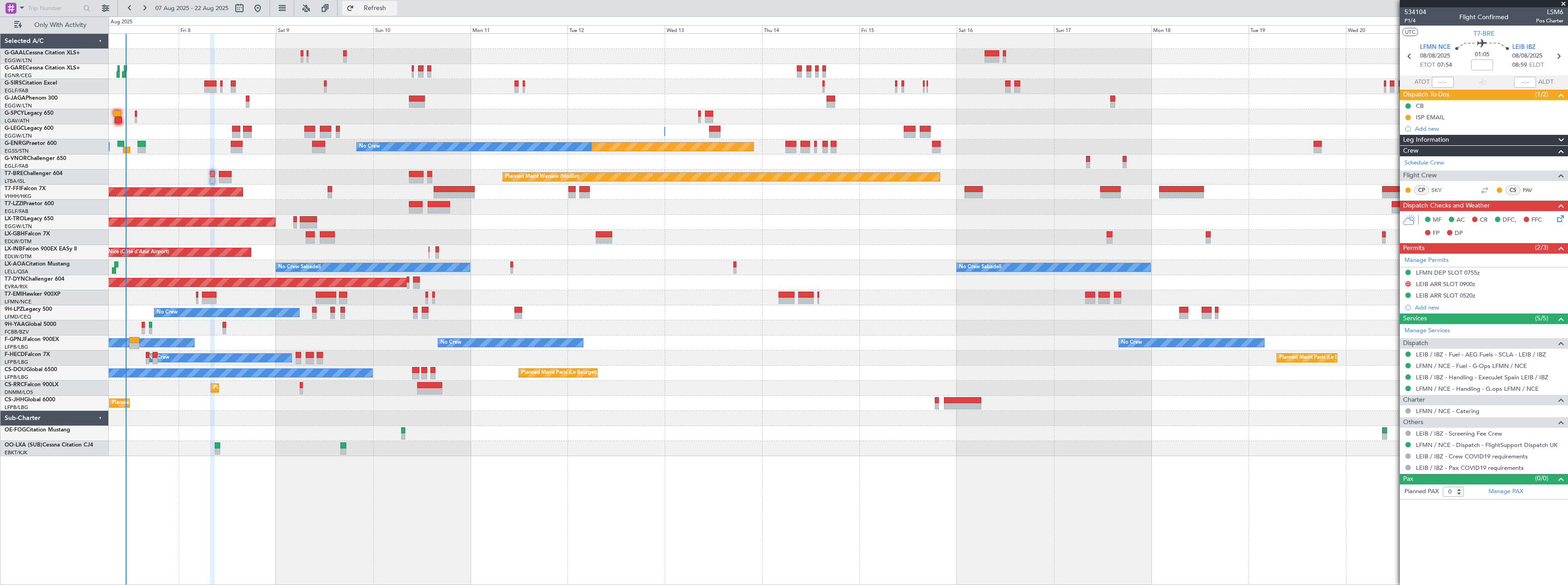 click on "Refresh" 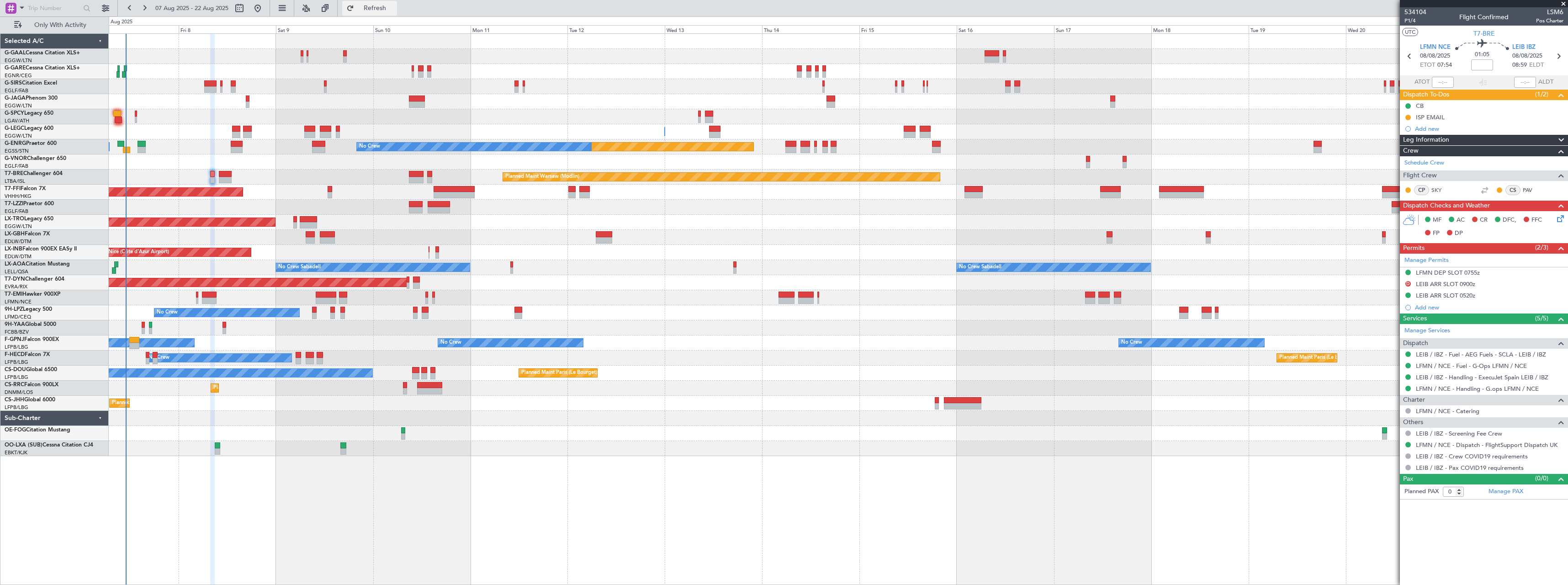 click on "Refresh" 